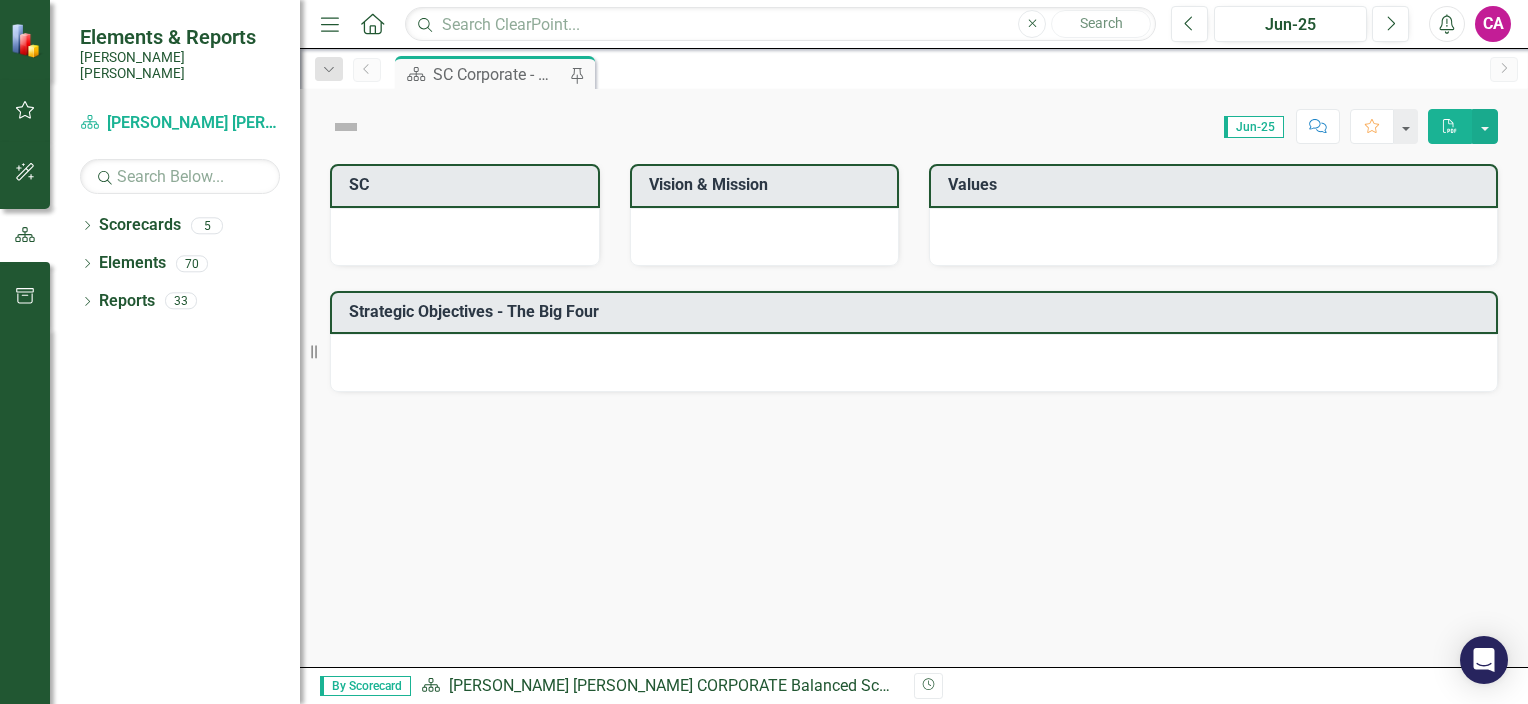 scroll, scrollTop: 0, scrollLeft: 0, axis: both 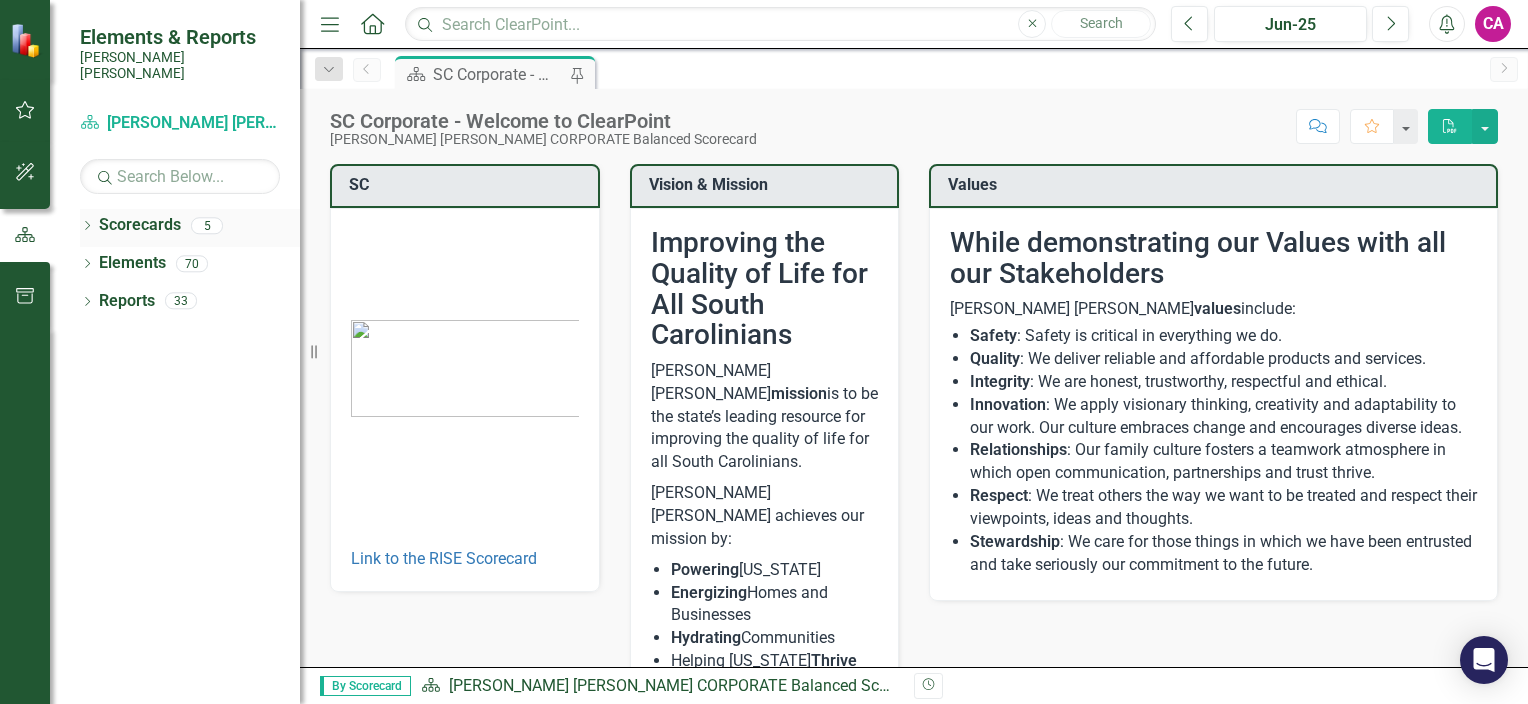 click on "Dropdown" 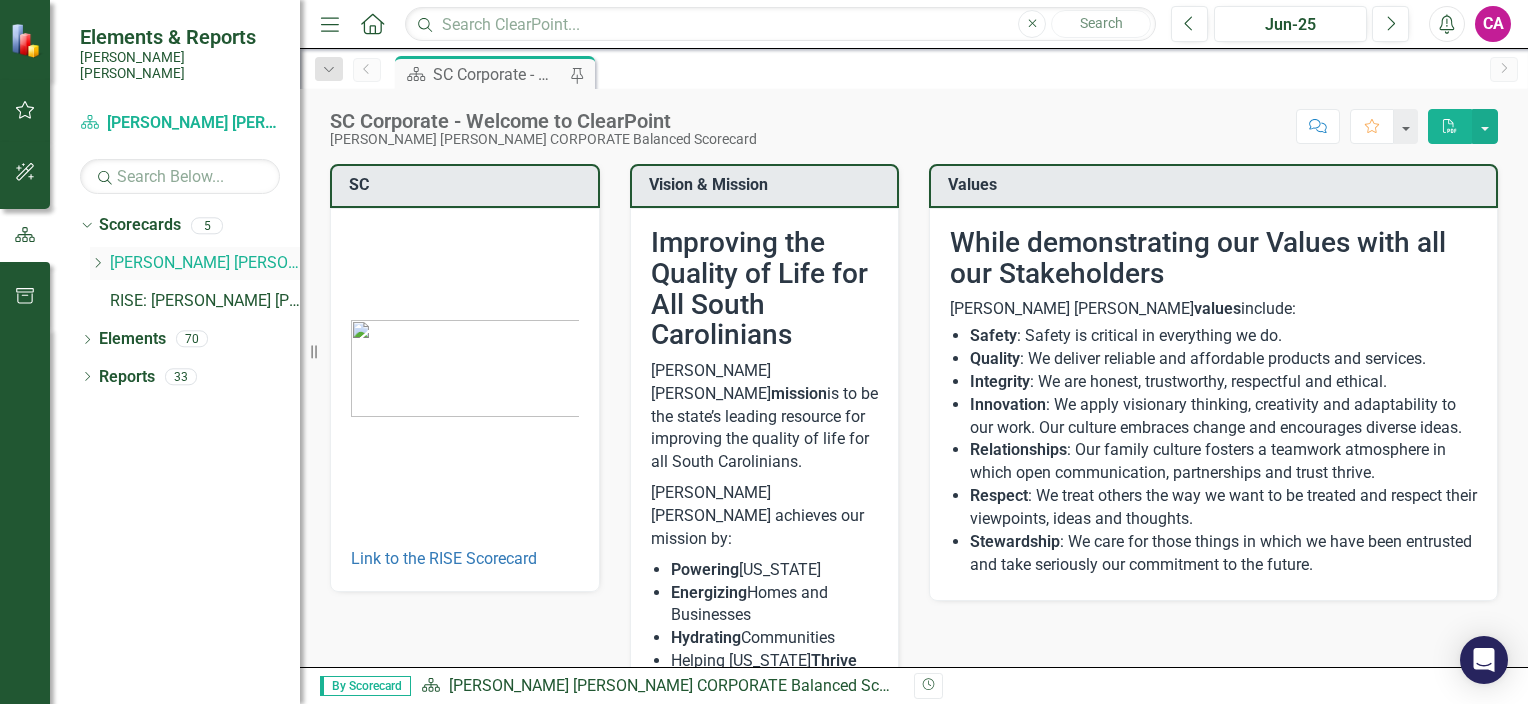 click on "Dropdown" 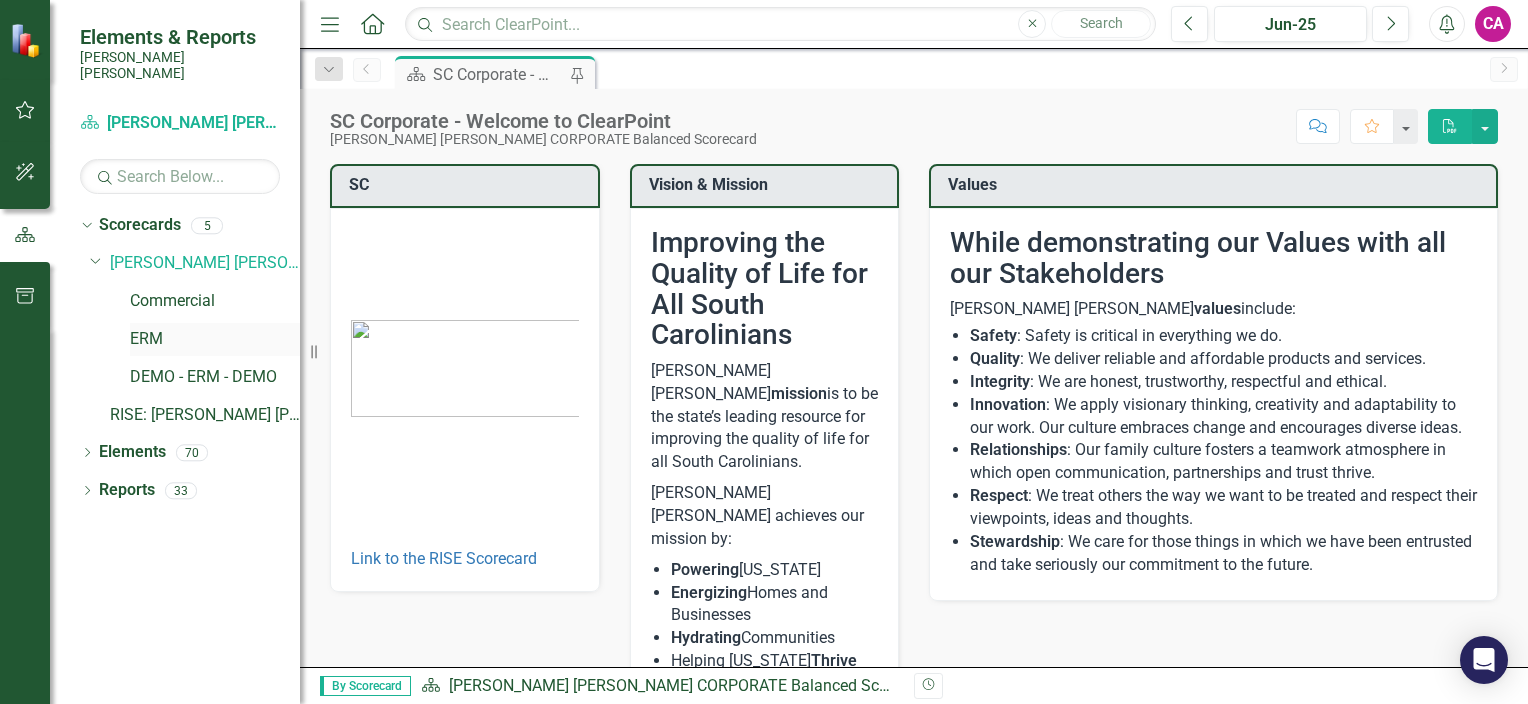 click on "ERM" at bounding box center (215, 339) 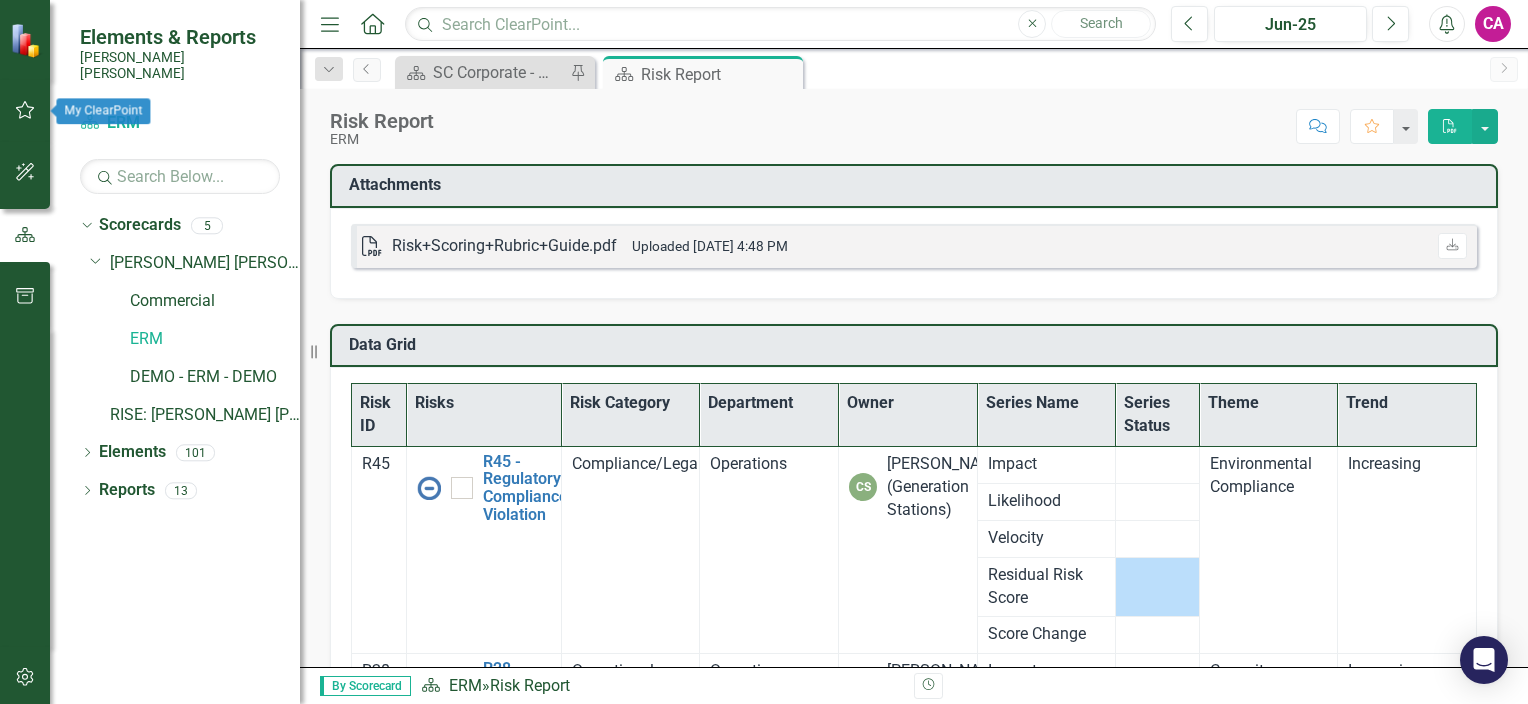 click 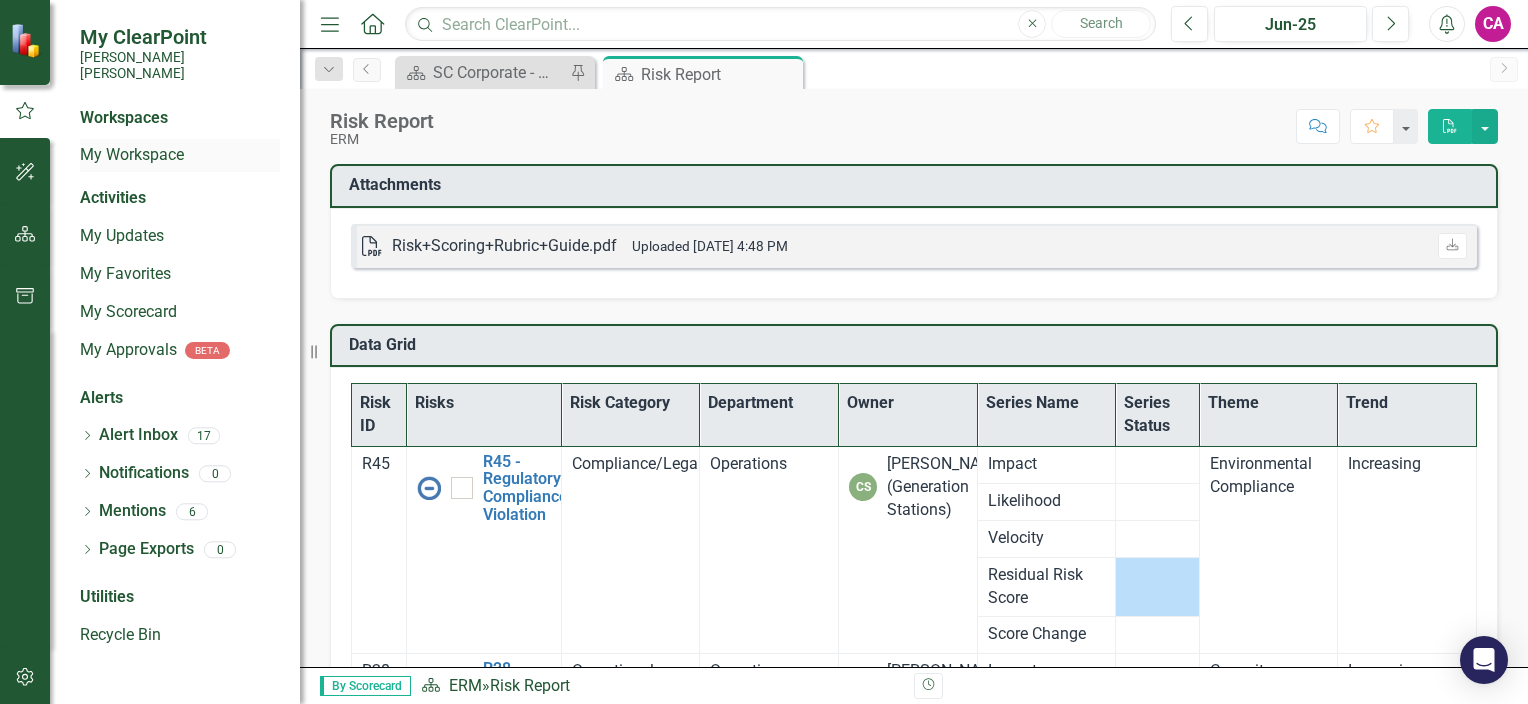 click on "My Workspace" at bounding box center (180, 155) 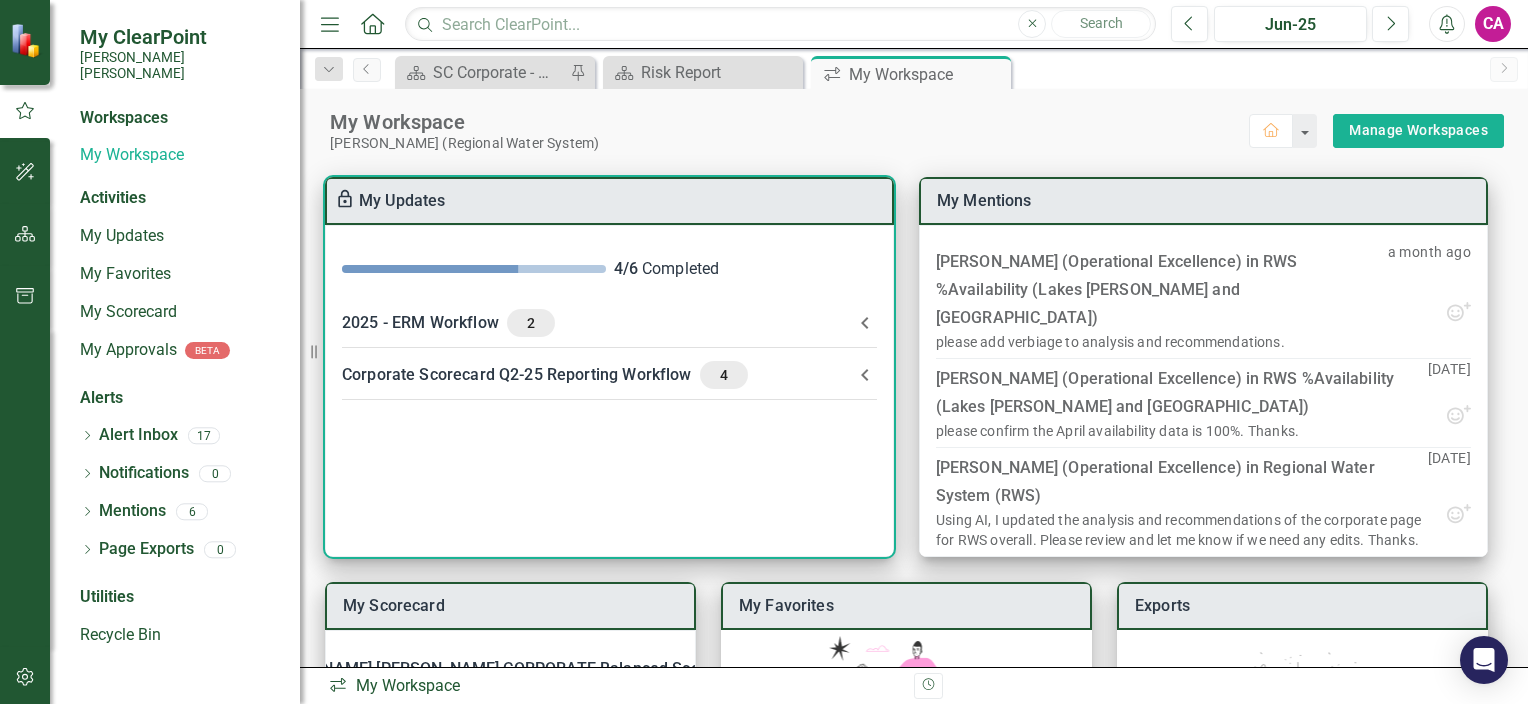 click on "2025 - ERM Workflow 2" at bounding box center (597, 323) 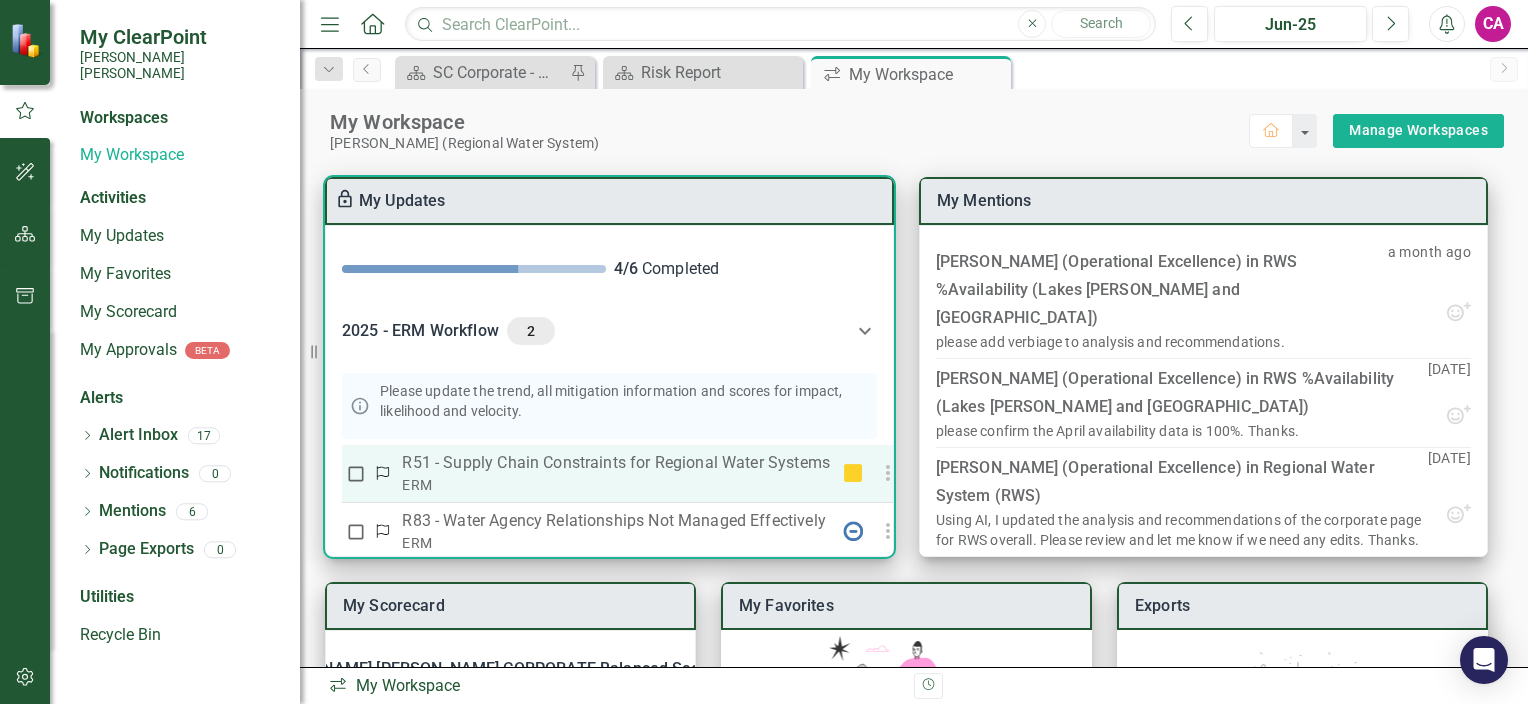 click on "R51 - Supply Chain Constraints for Regional Water Systems" at bounding box center [616, 463] 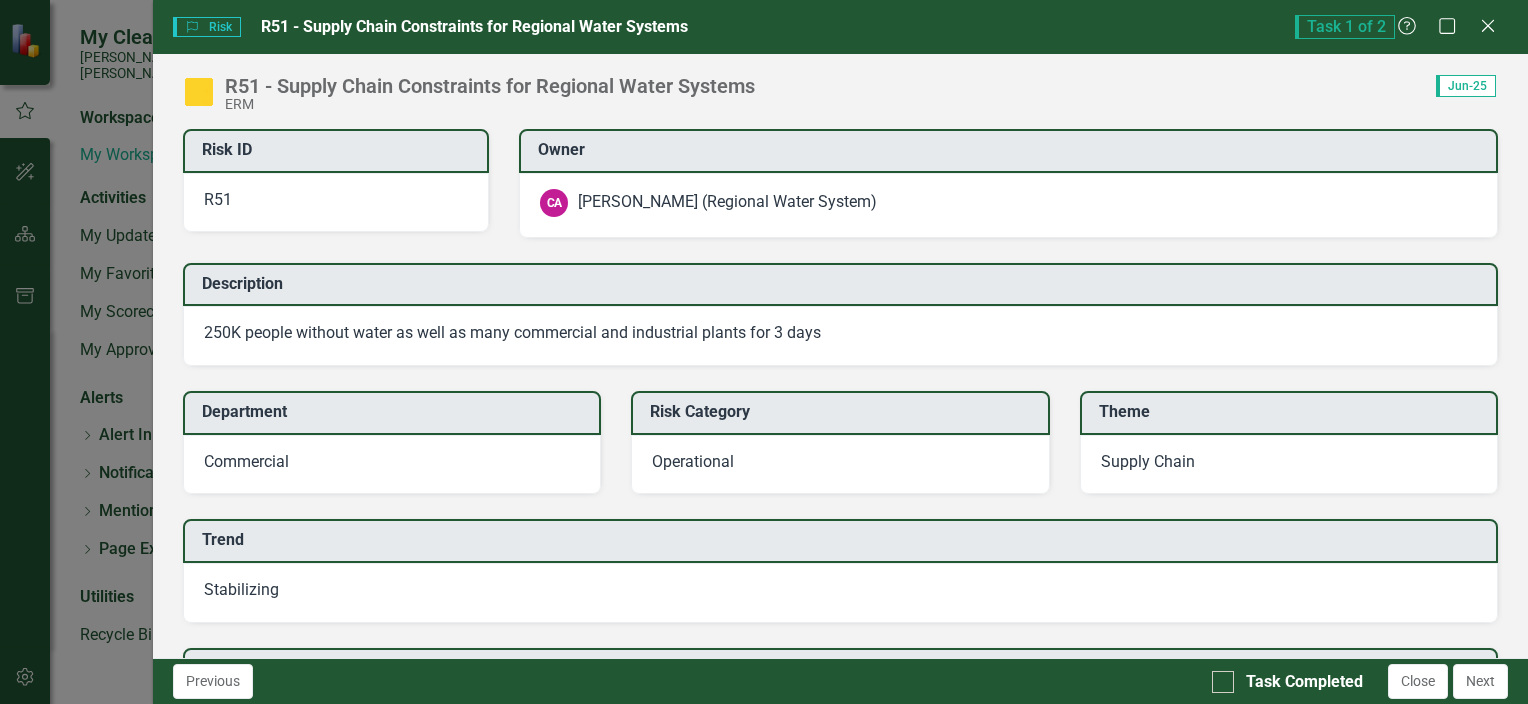 scroll, scrollTop: 8, scrollLeft: 0, axis: vertical 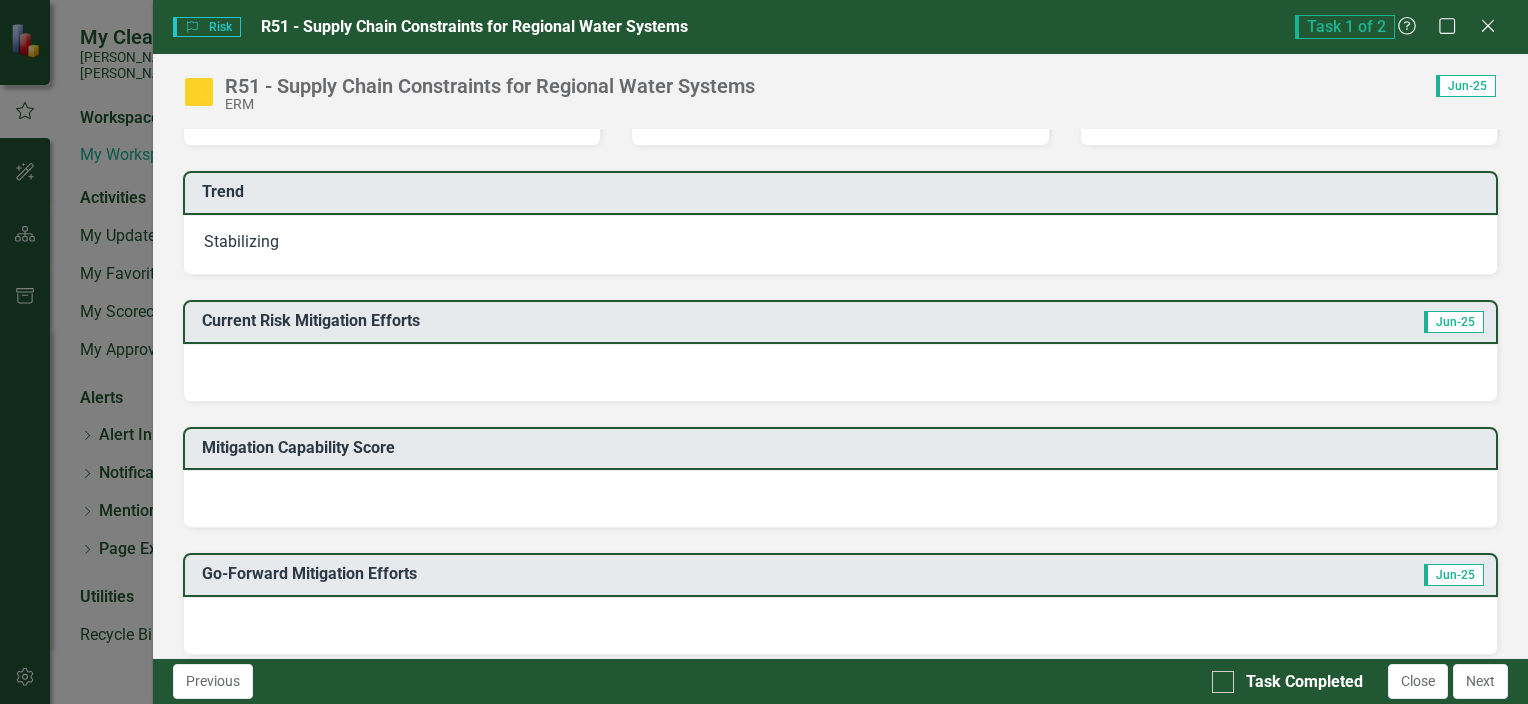 click at bounding box center [840, 373] 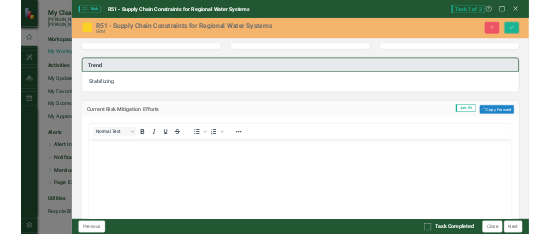 scroll, scrollTop: 0, scrollLeft: 0, axis: both 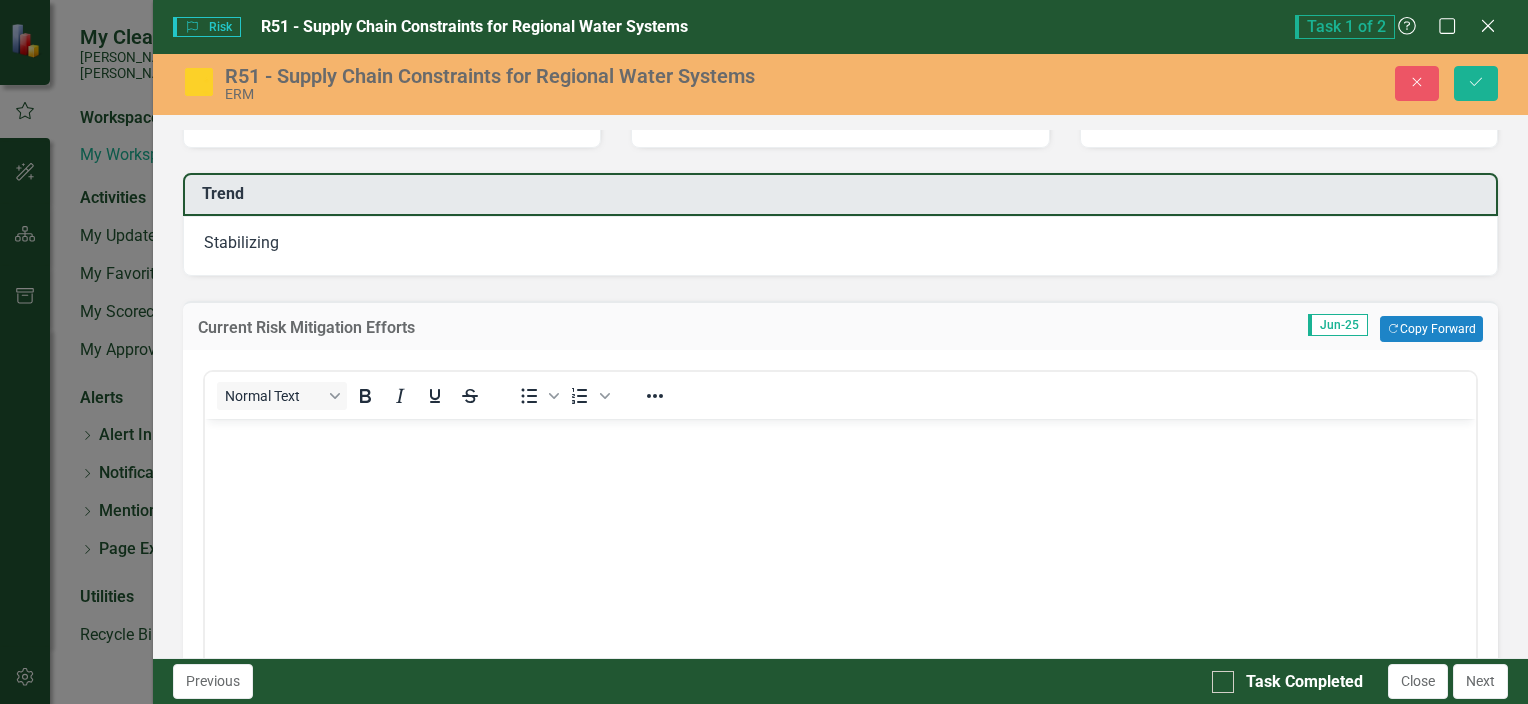 click at bounding box center [839, 569] 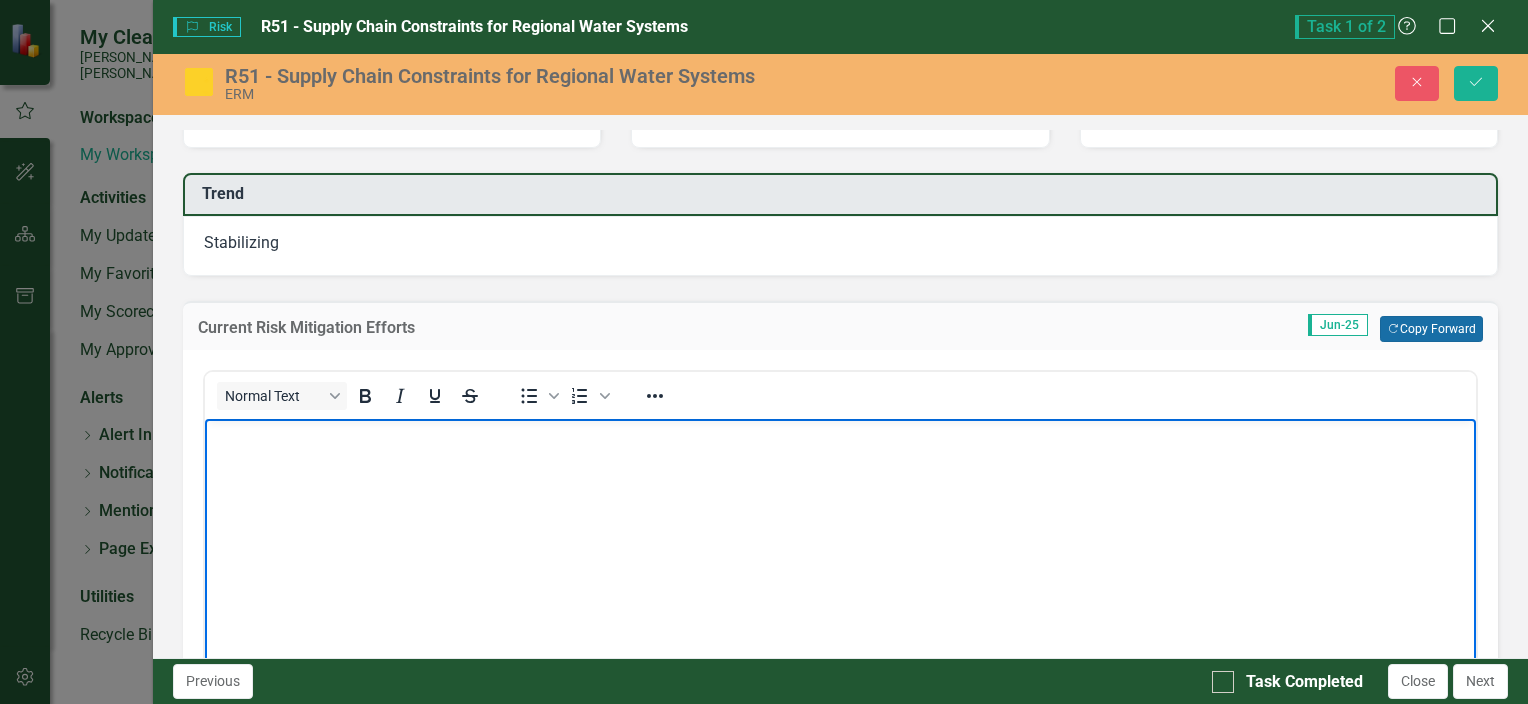 click on "Copy Forward  Copy Forward" at bounding box center [1431, 329] 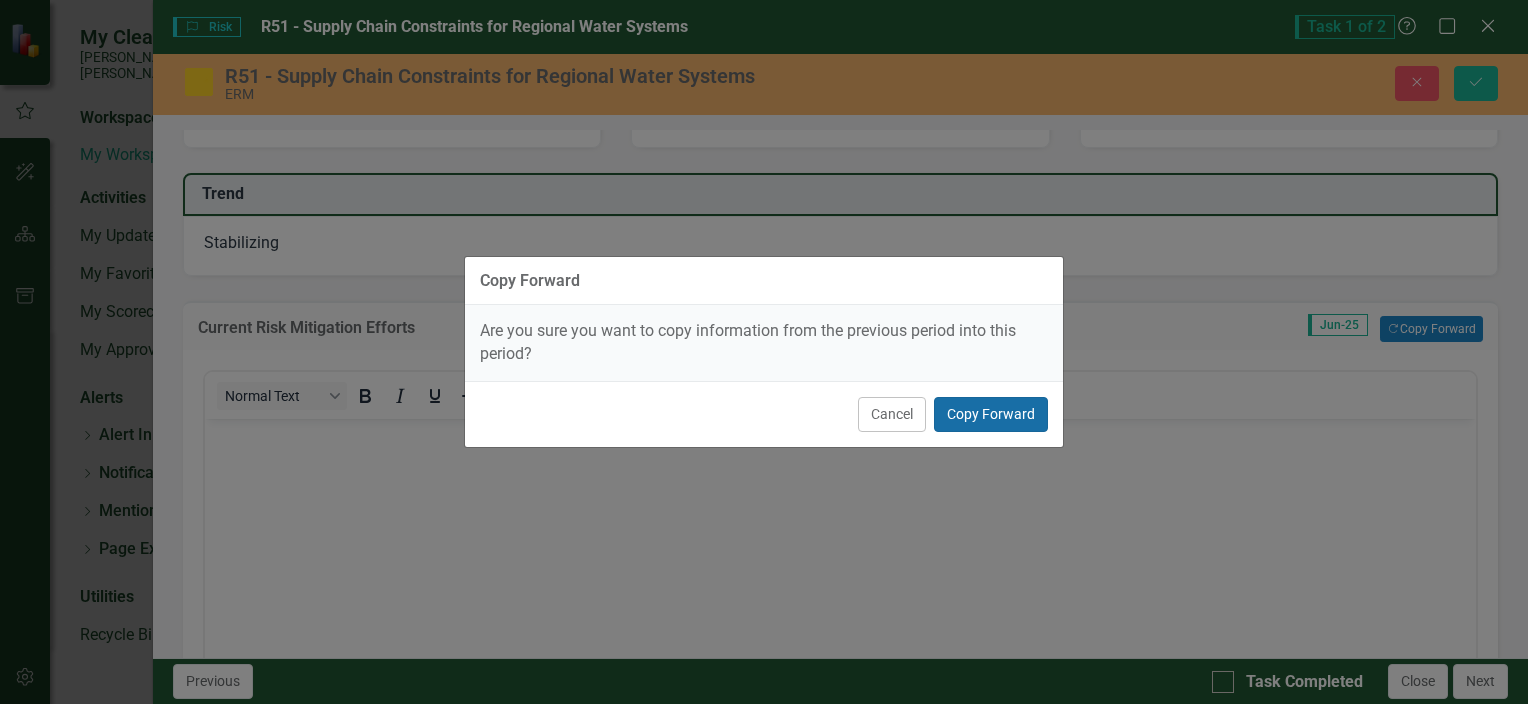 click on "Copy Forward" at bounding box center [991, 414] 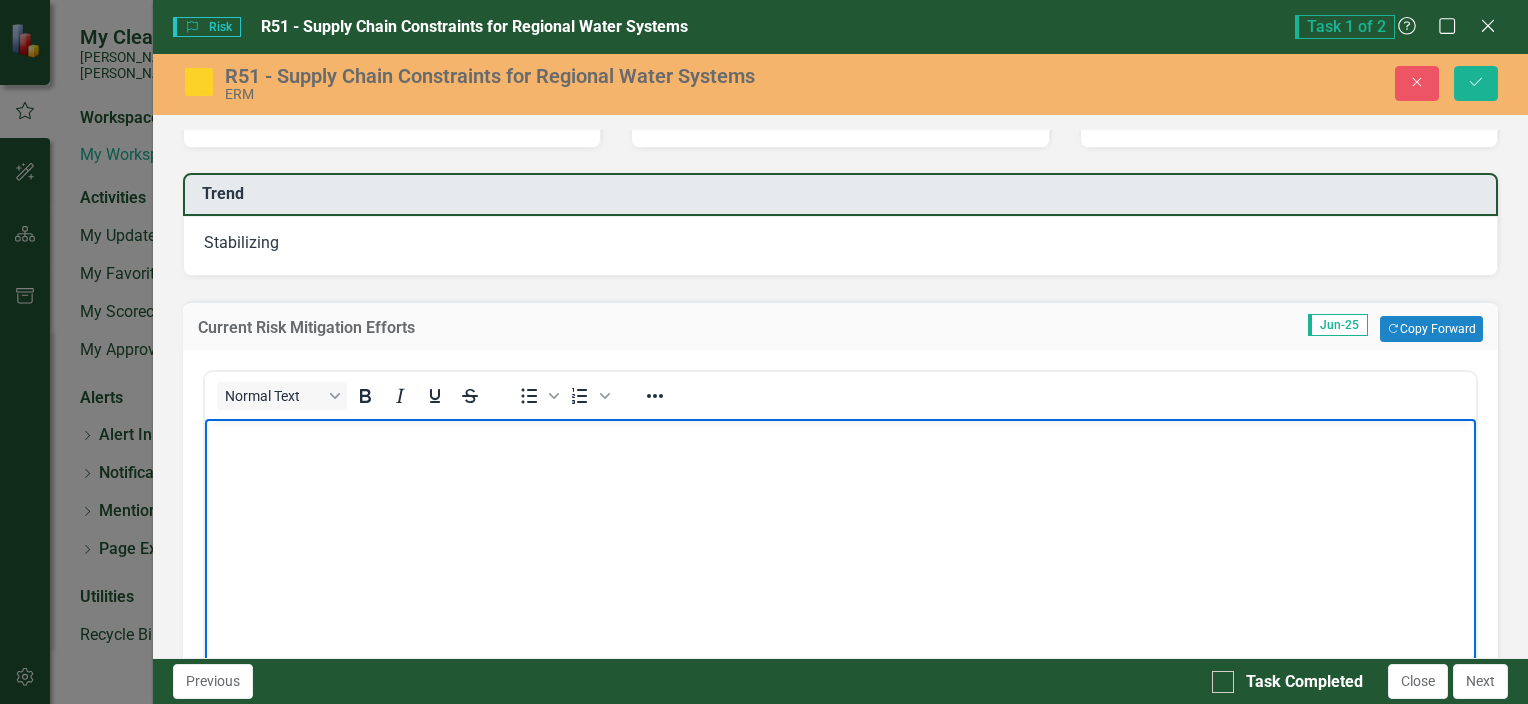 click at bounding box center (839, 569) 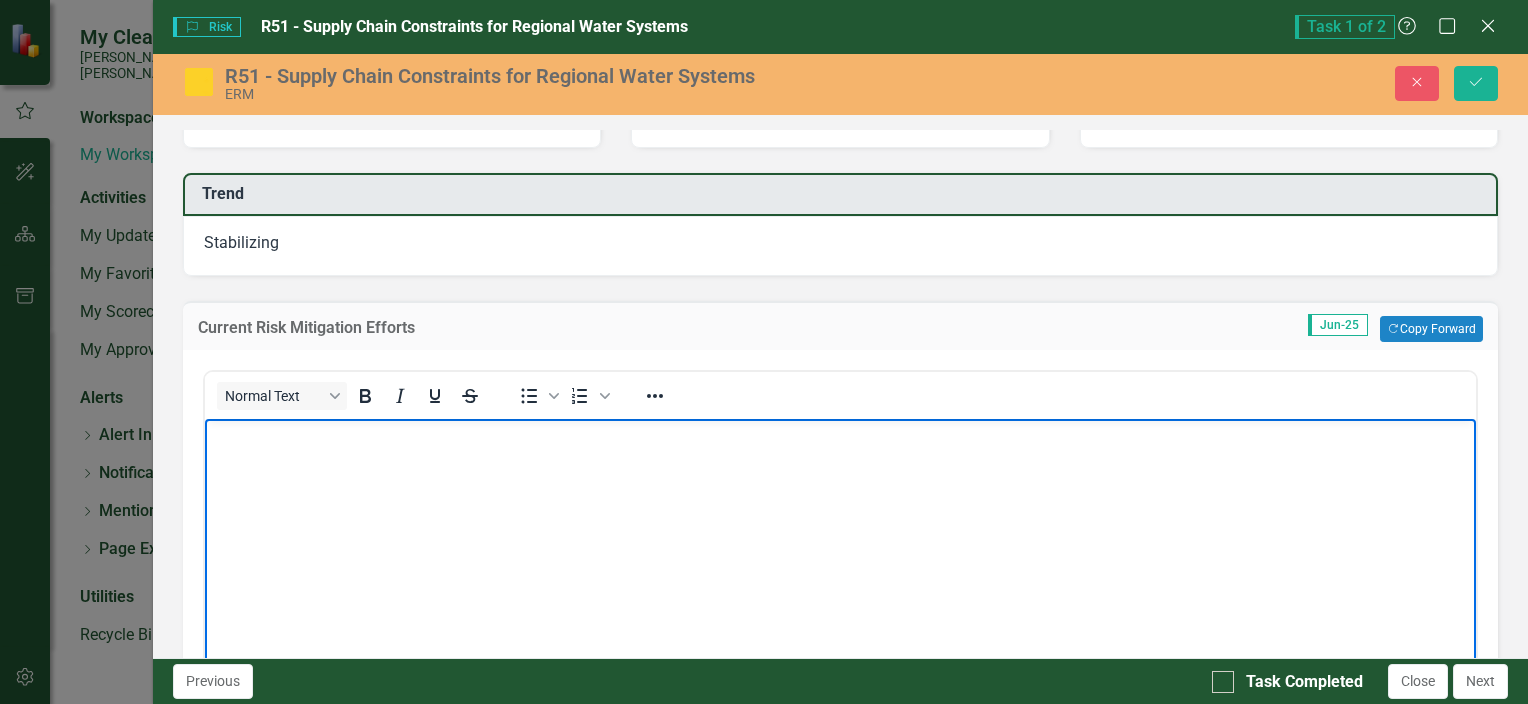 type 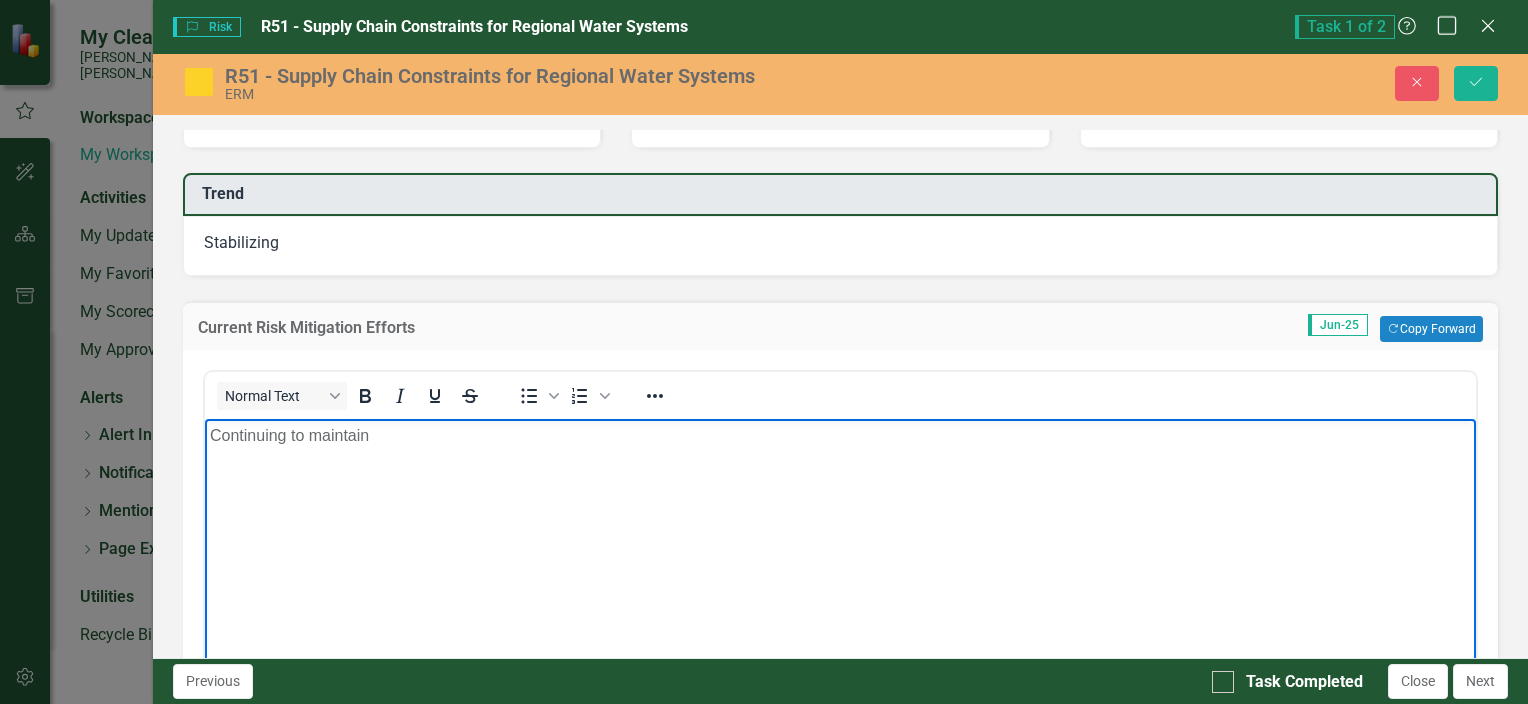 click on "Maximize" 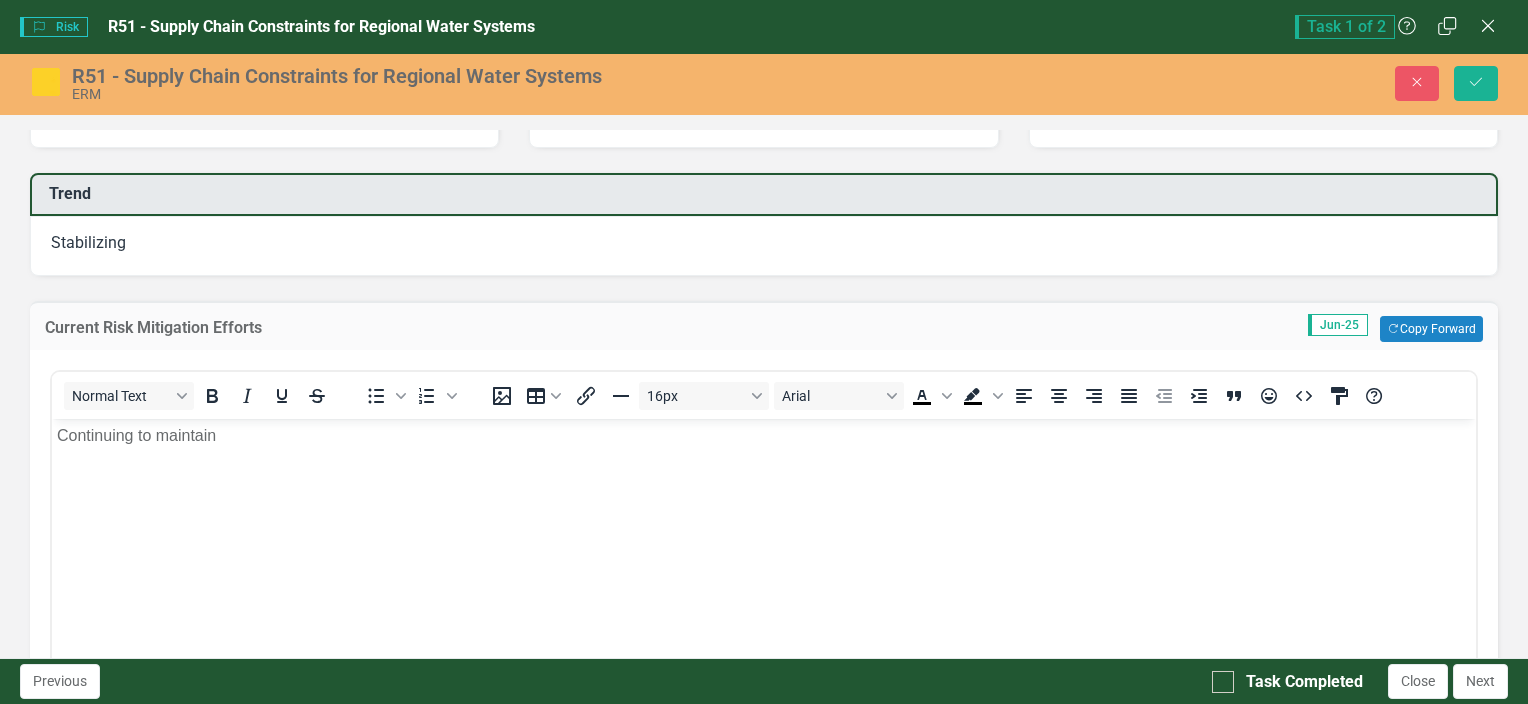 click on "Continuing to maintain" at bounding box center [764, 436] 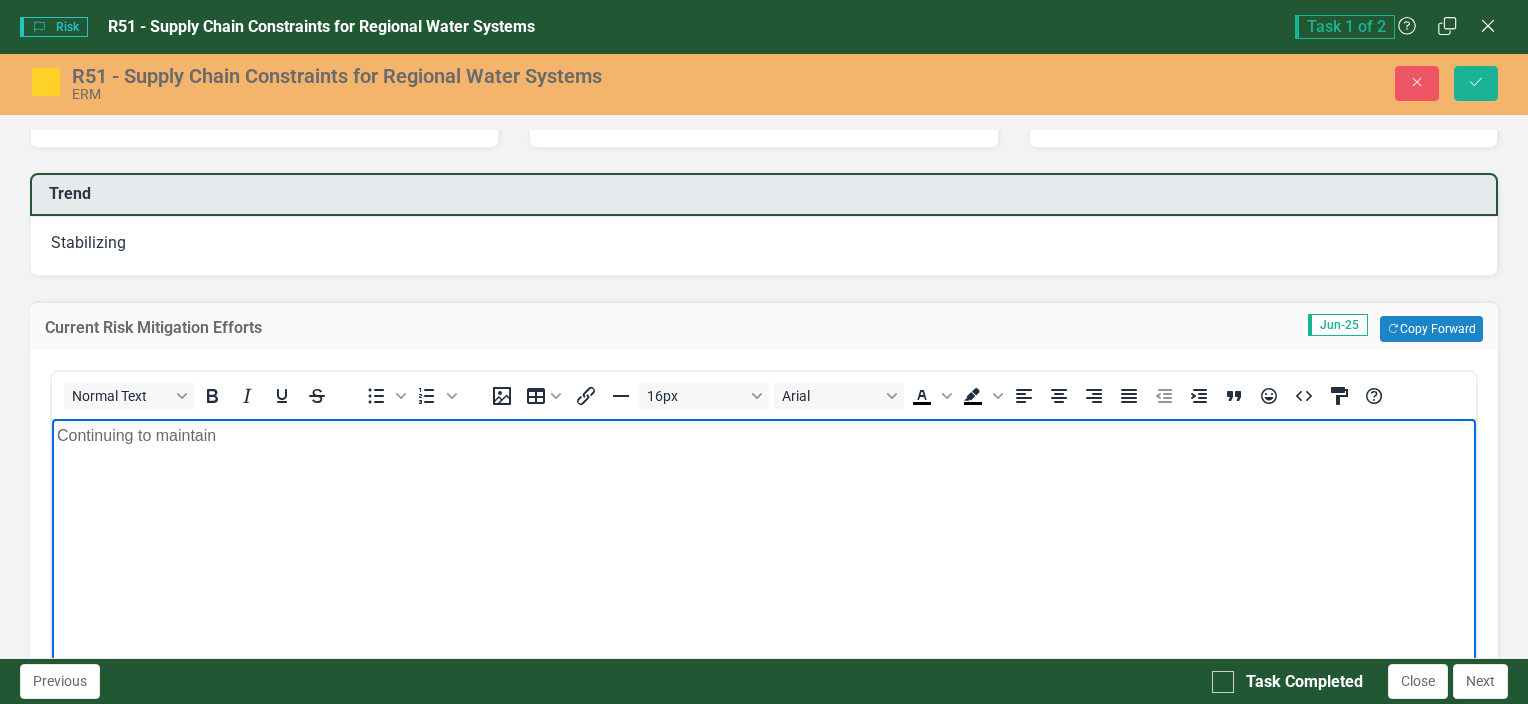click on "Continuing to maintain" at bounding box center (764, 436) 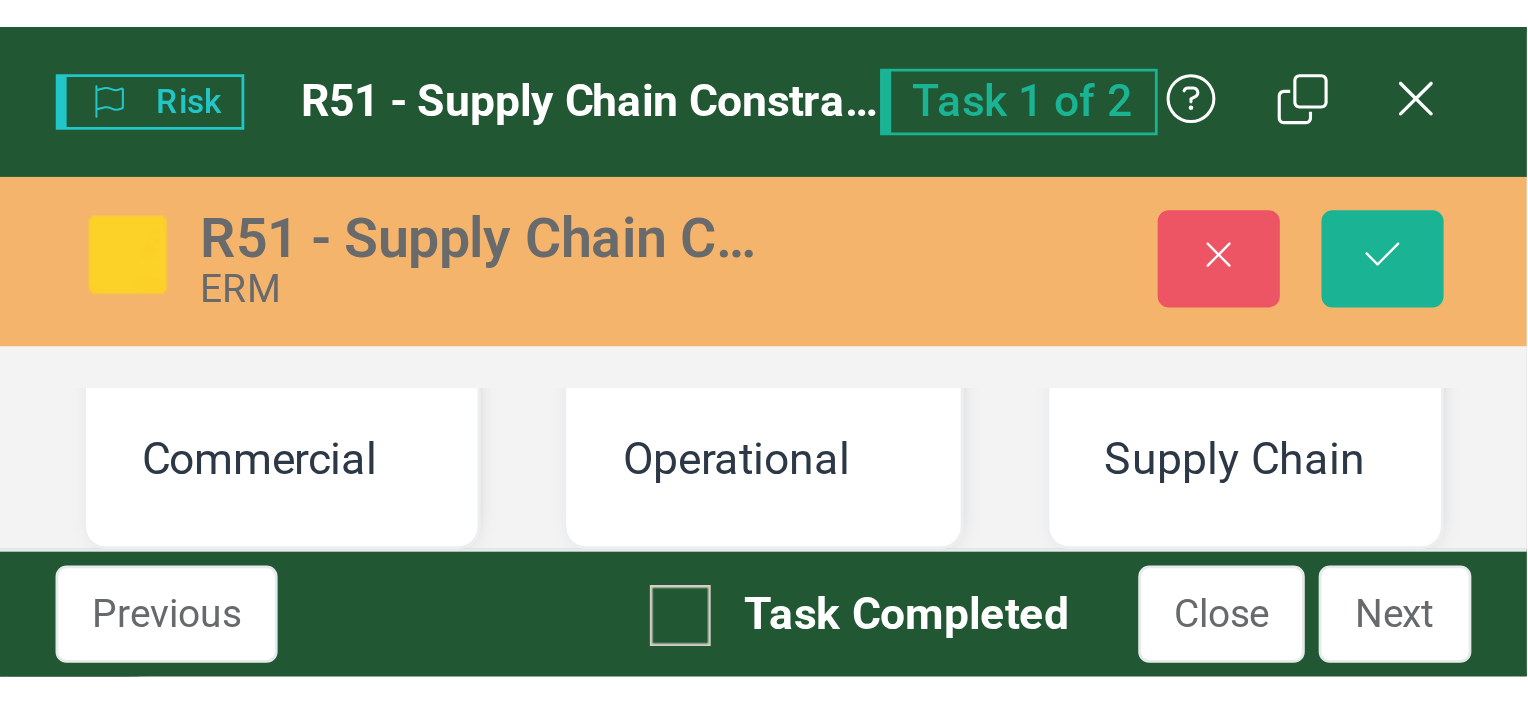 scroll, scrollTop: 388, scrollLeft: 0, axis: vertical 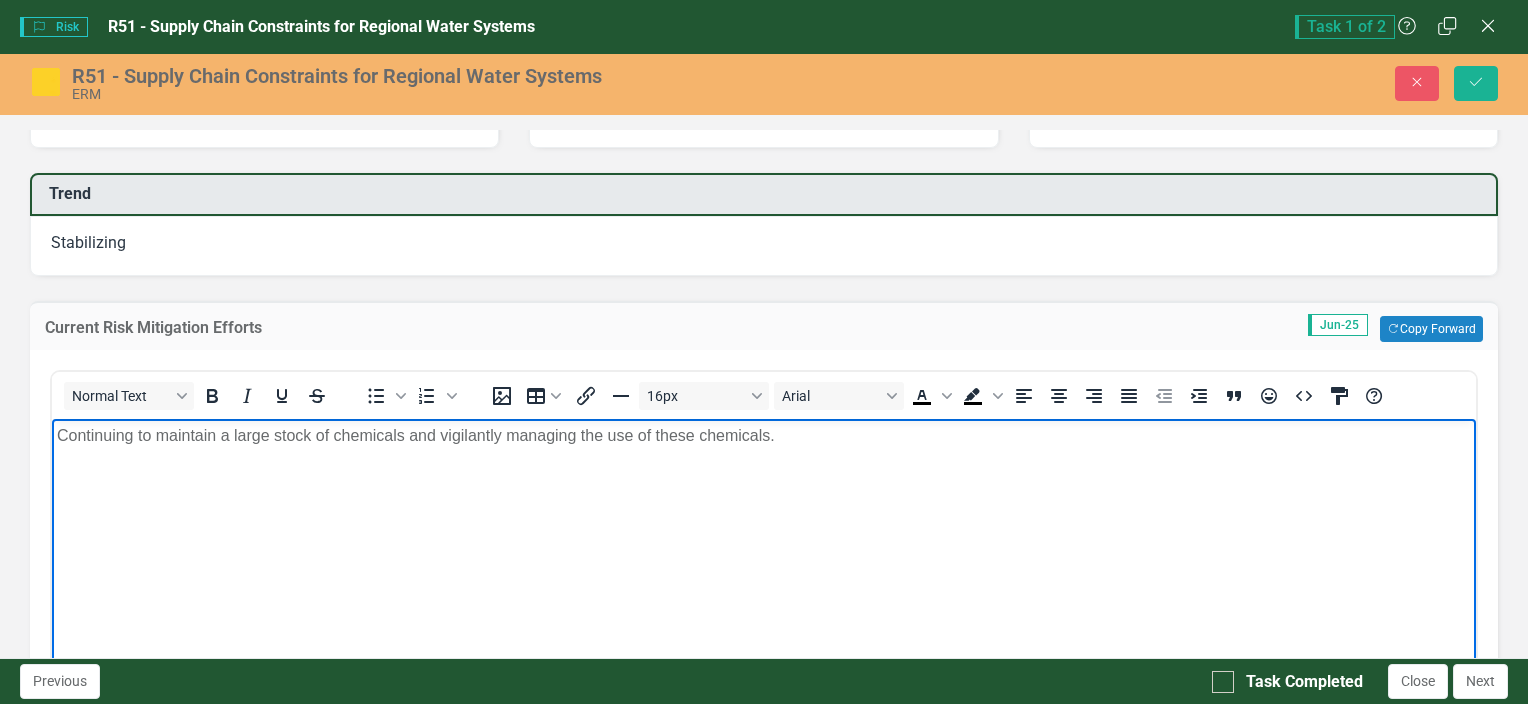 click on "Continuing to maintain a large stock of chemicals and vigilantly managing the use of these chemicals." at bounding box center [764, 436] 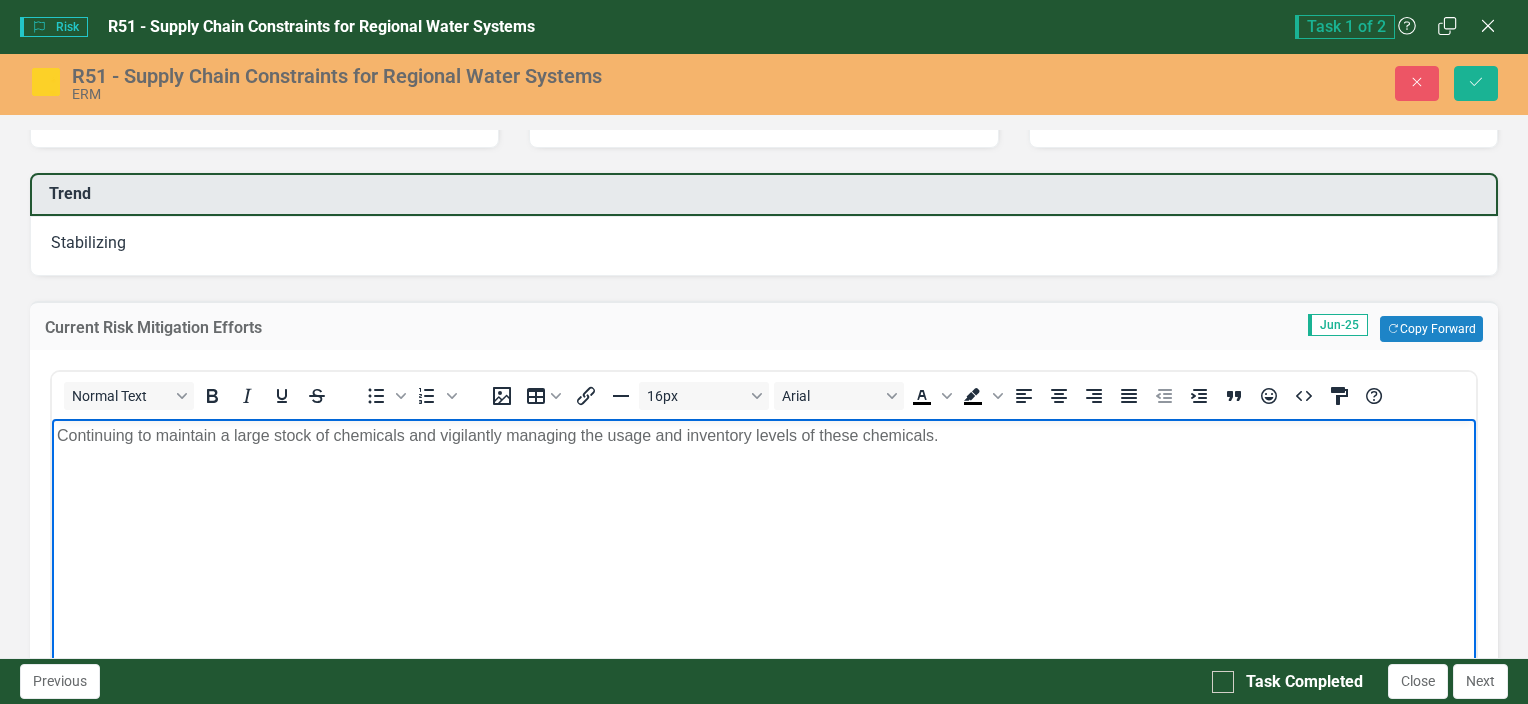 click on "Continuing to maintain a large stock of chemicals and vigilantly managing the usage and inventory levels of these chemicals." at bounding box center [764, 436] 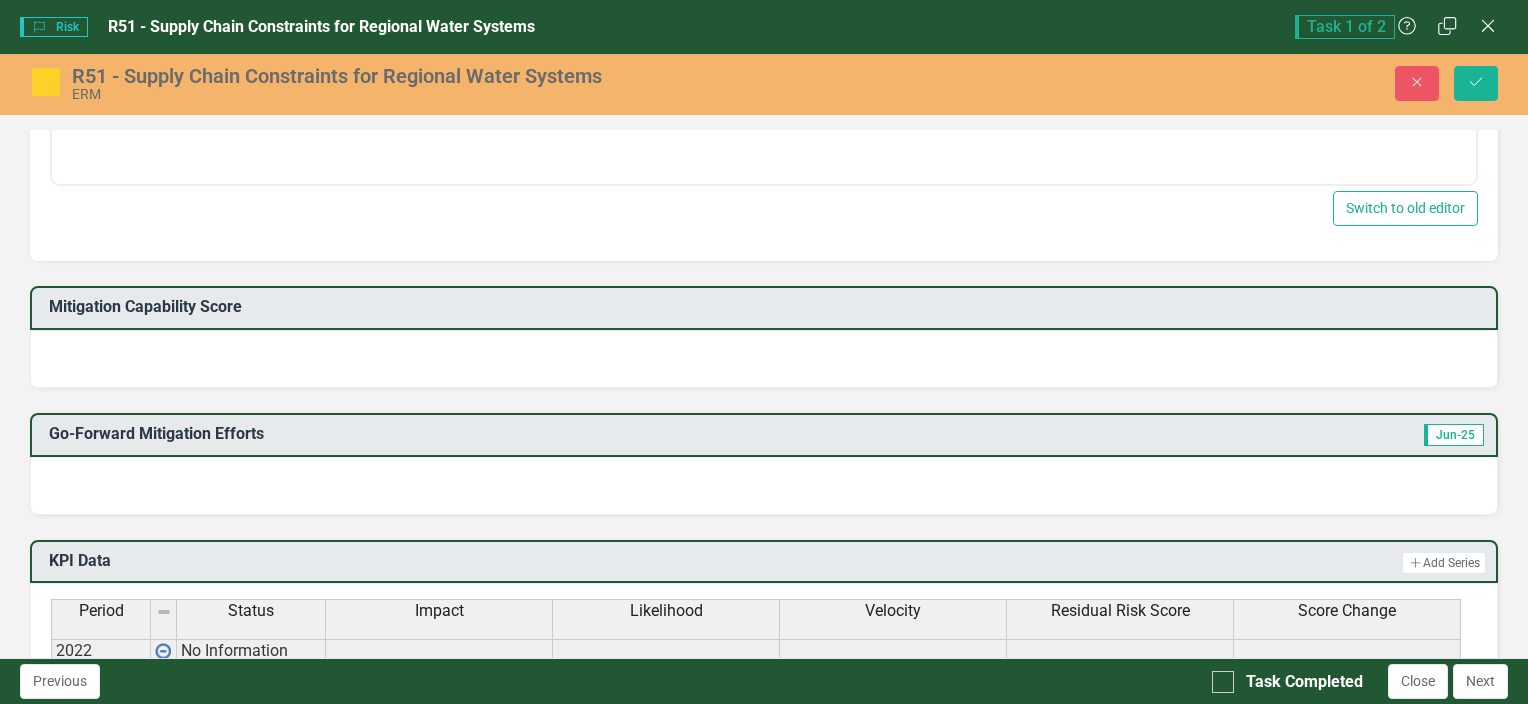 scroll, scrollTop: 925, scrollLeft: 0, axis: vertical 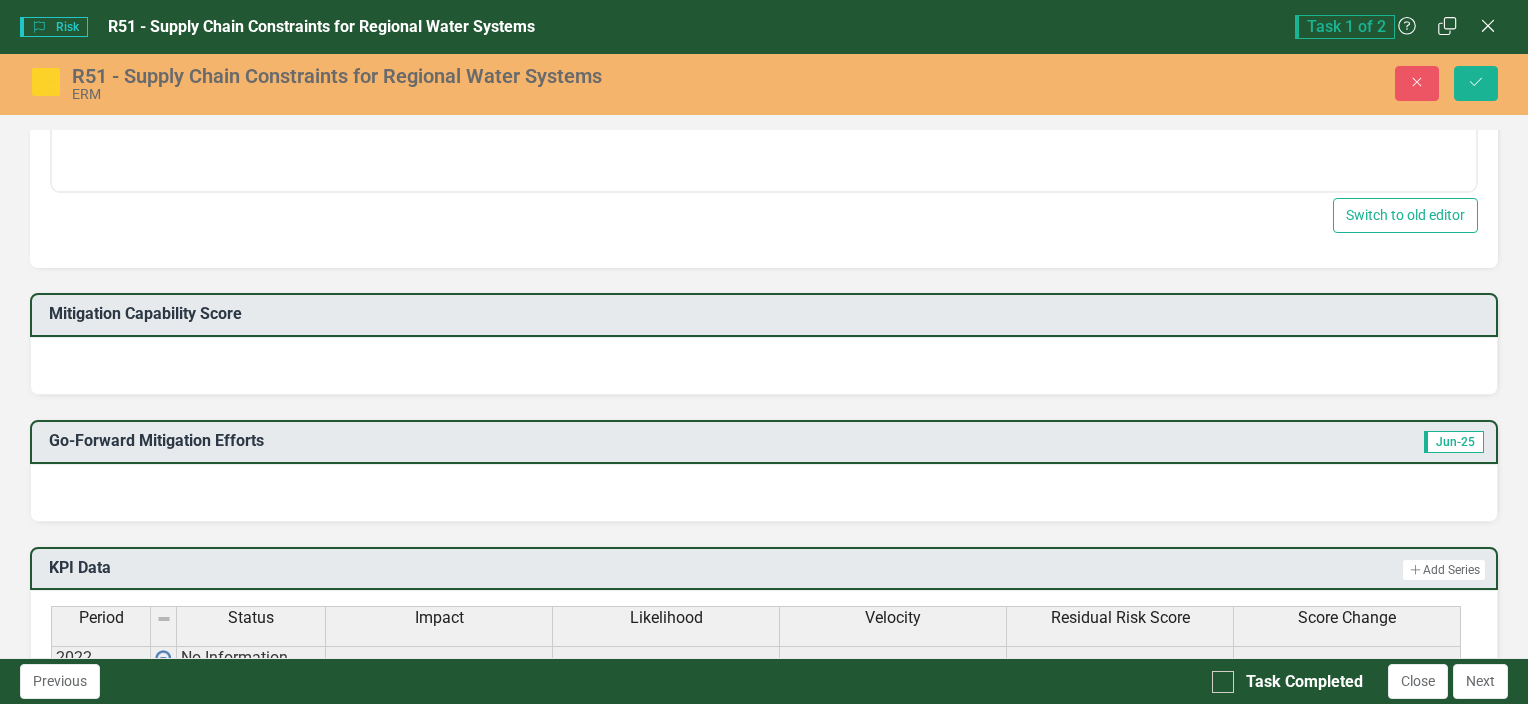 click at bounding box center (764, 366) 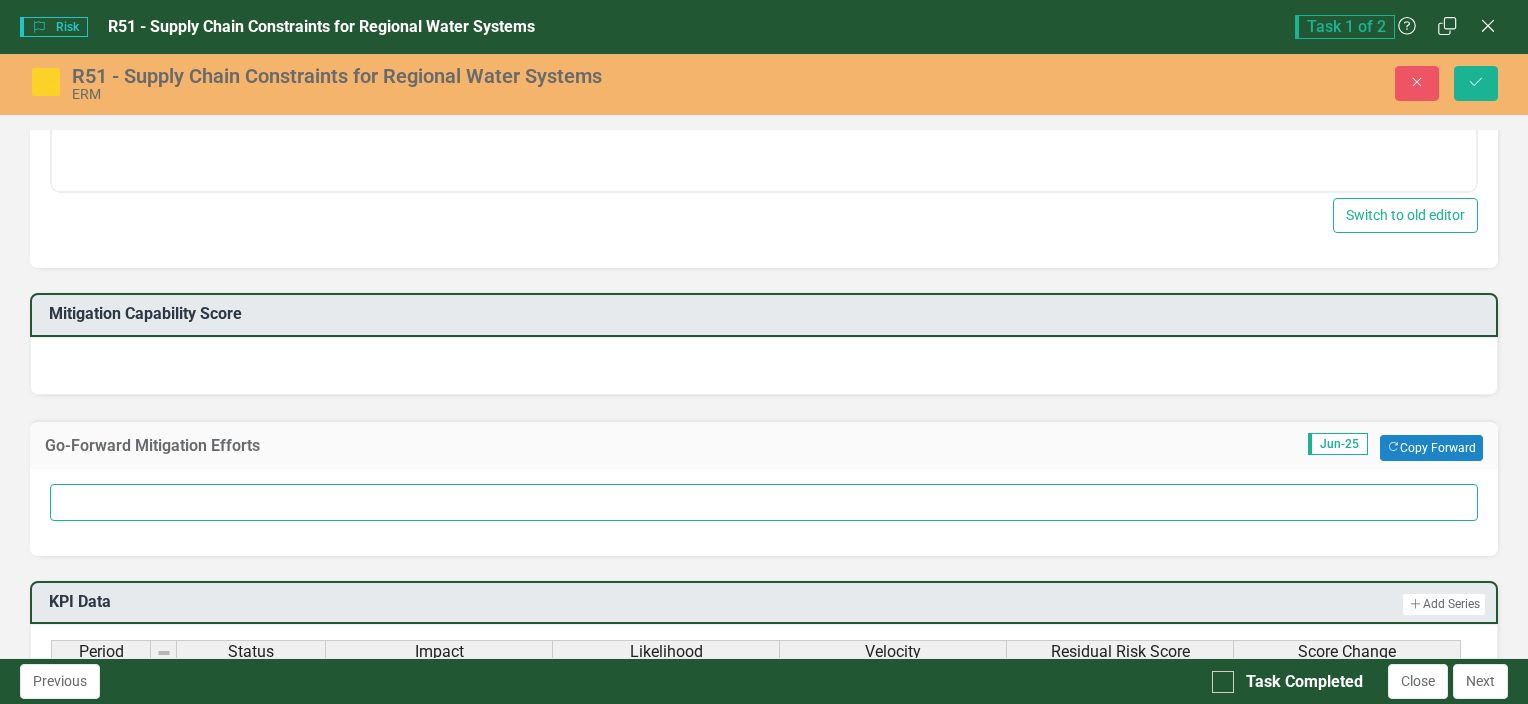 click at bounding box center (764, 502) 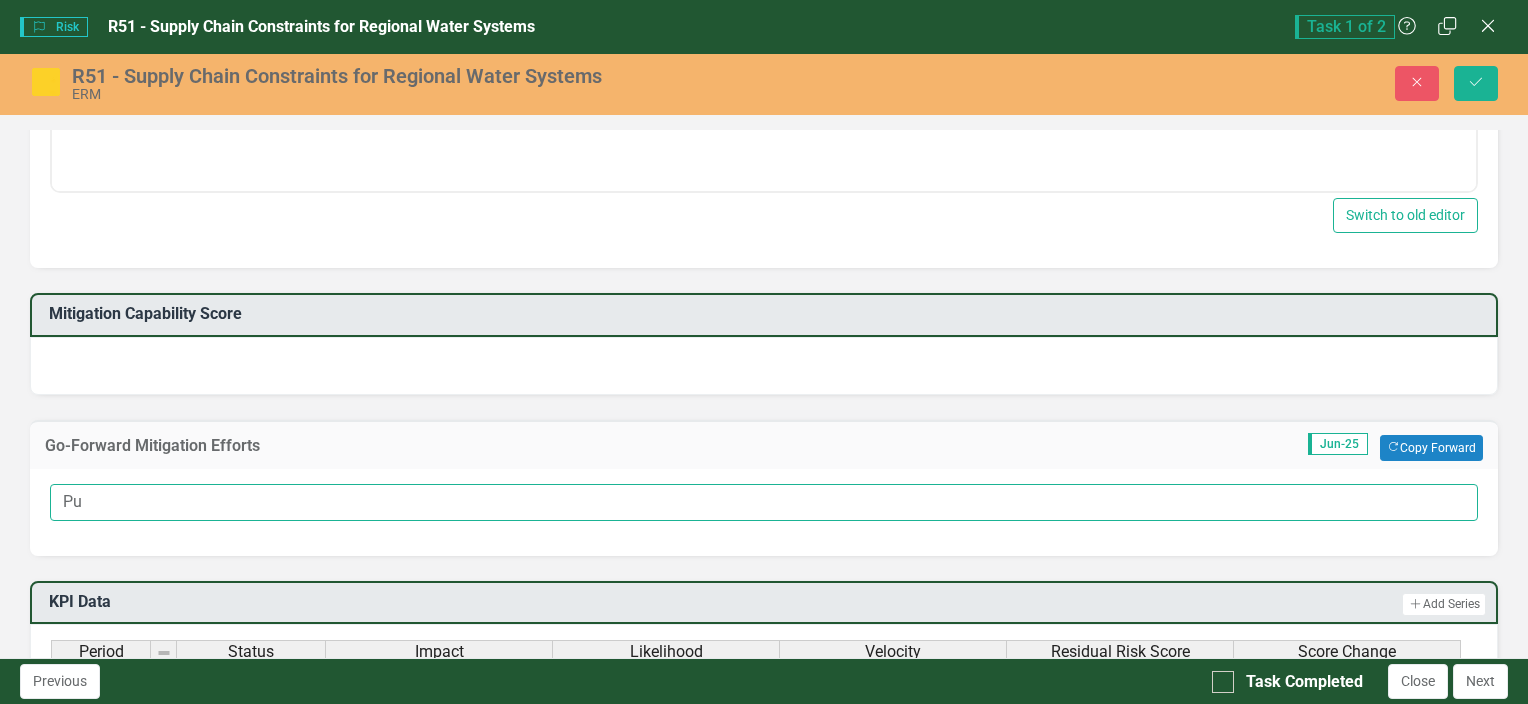 type on "P" 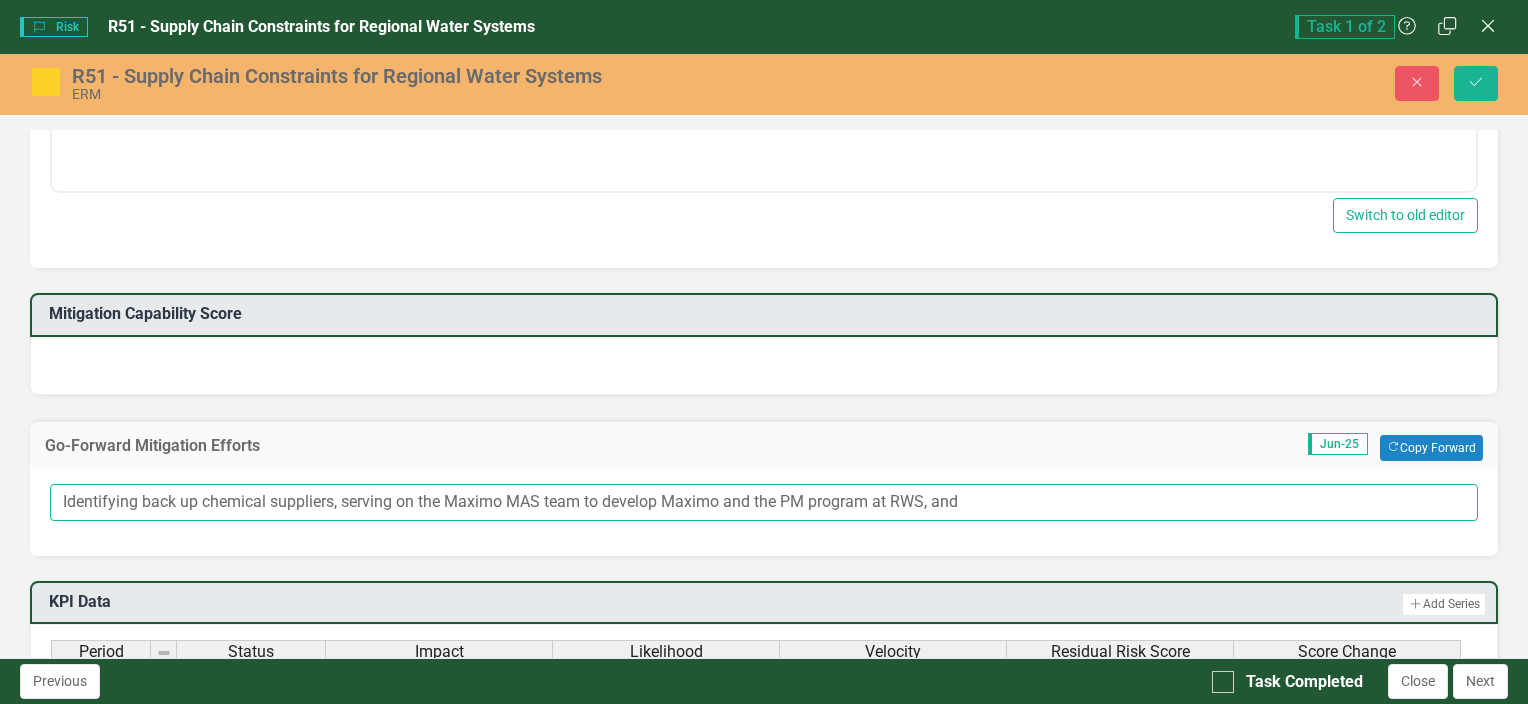 type on "Identifying back up chemical suppliers, serving on the Maximo MAS team to develop Maximo and the PM program at RWS, and" 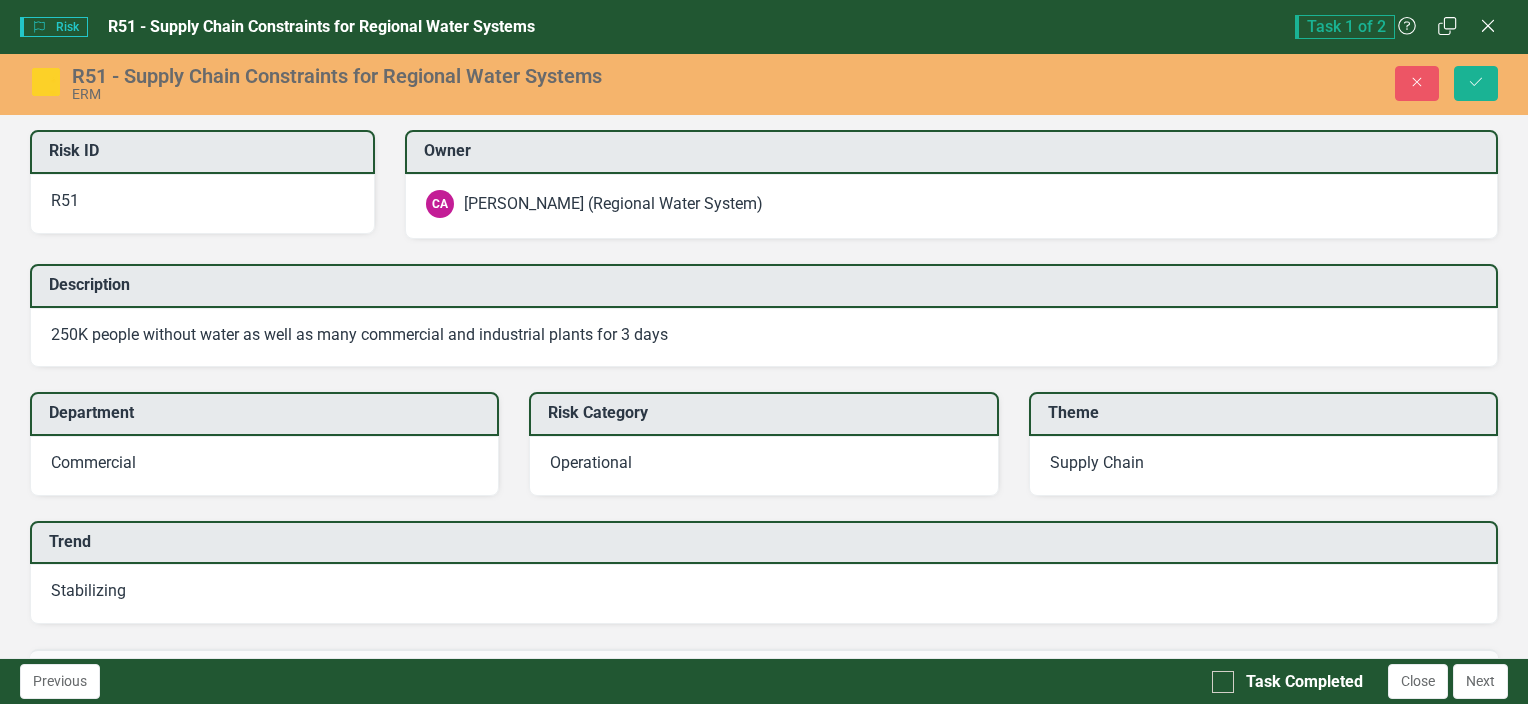 scroll, scrollTop: 0, scrollLeft: 0, axis: both 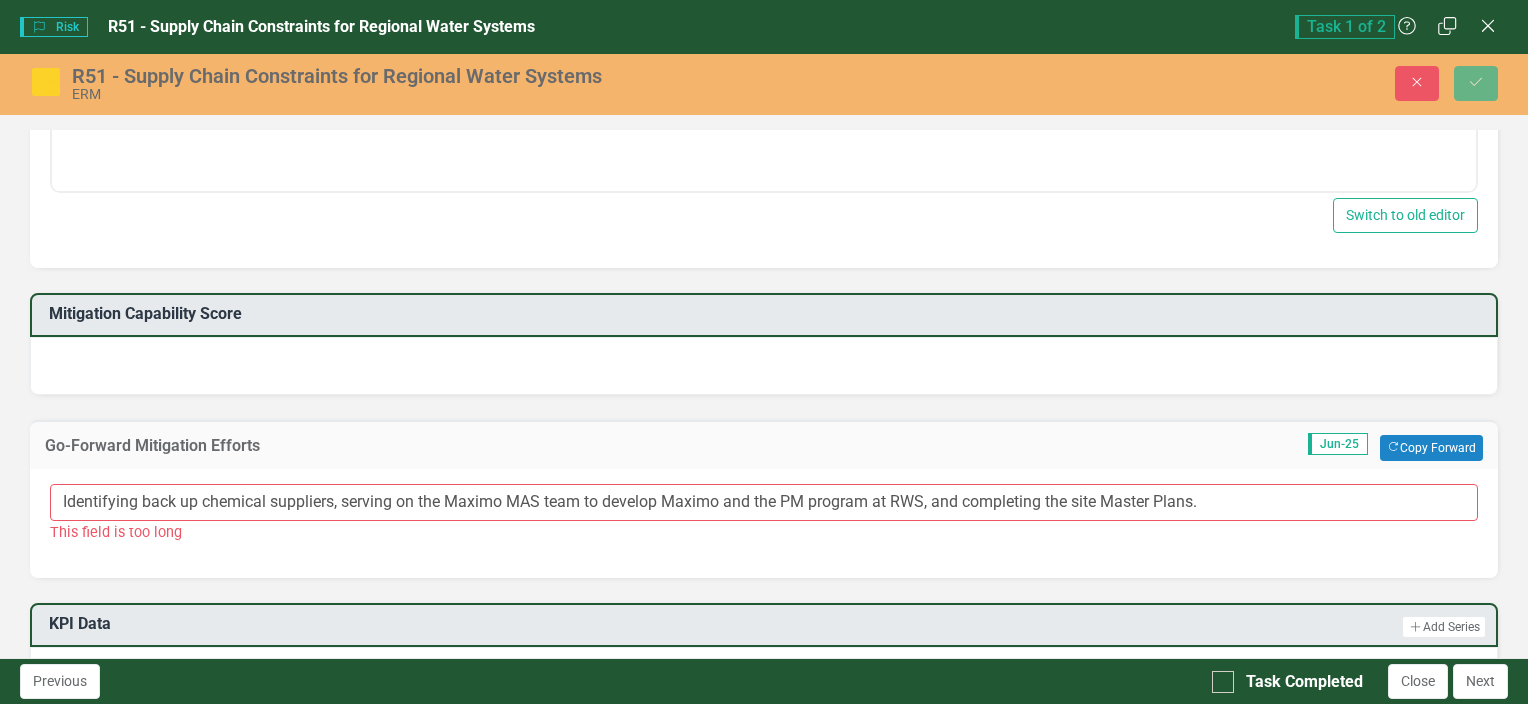 type on "Identifying back up chemical suppliers, serving on the Maximo MAS team to develop Maximo and the PM program at RWS, and completing the site Master Plans." 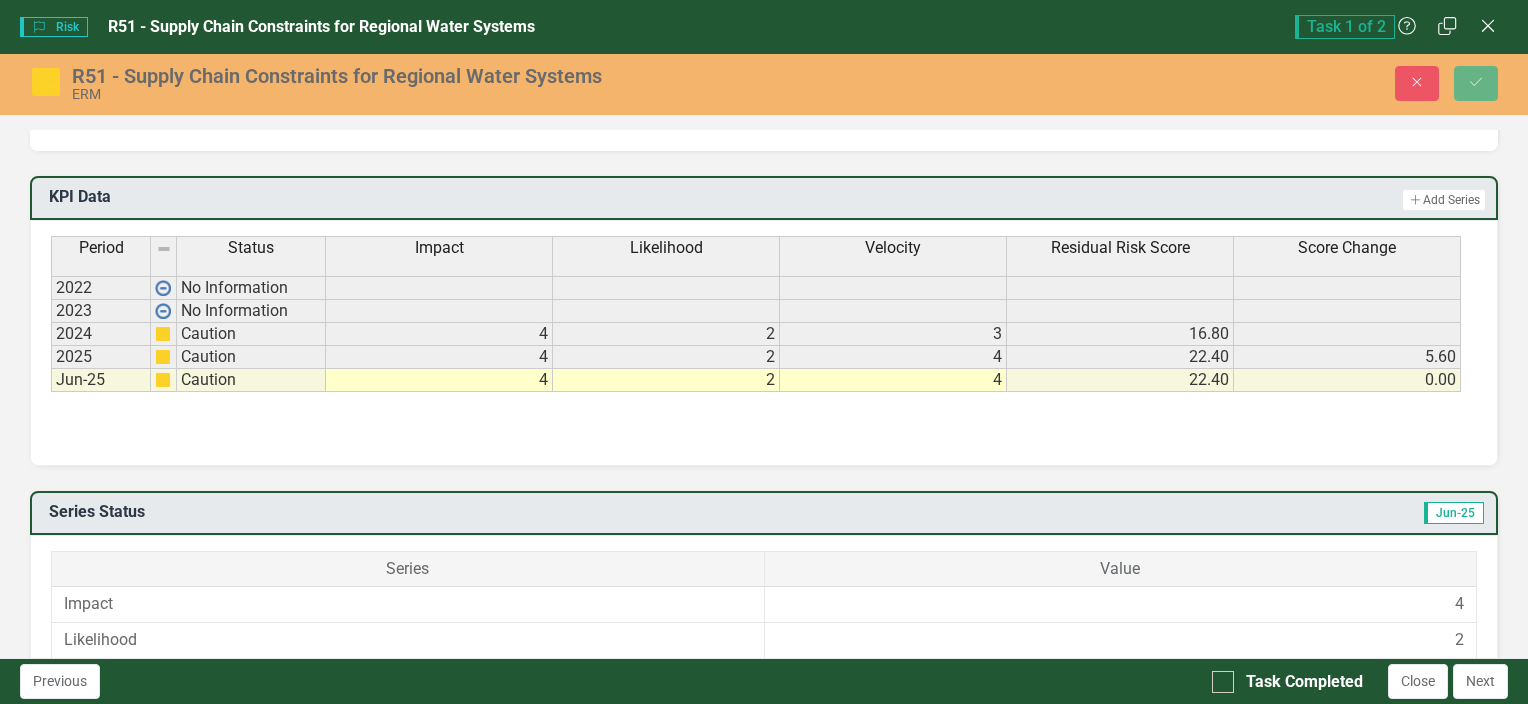 scroll, scrollTop: 1360, scrollLeft: 0, axis: vertical 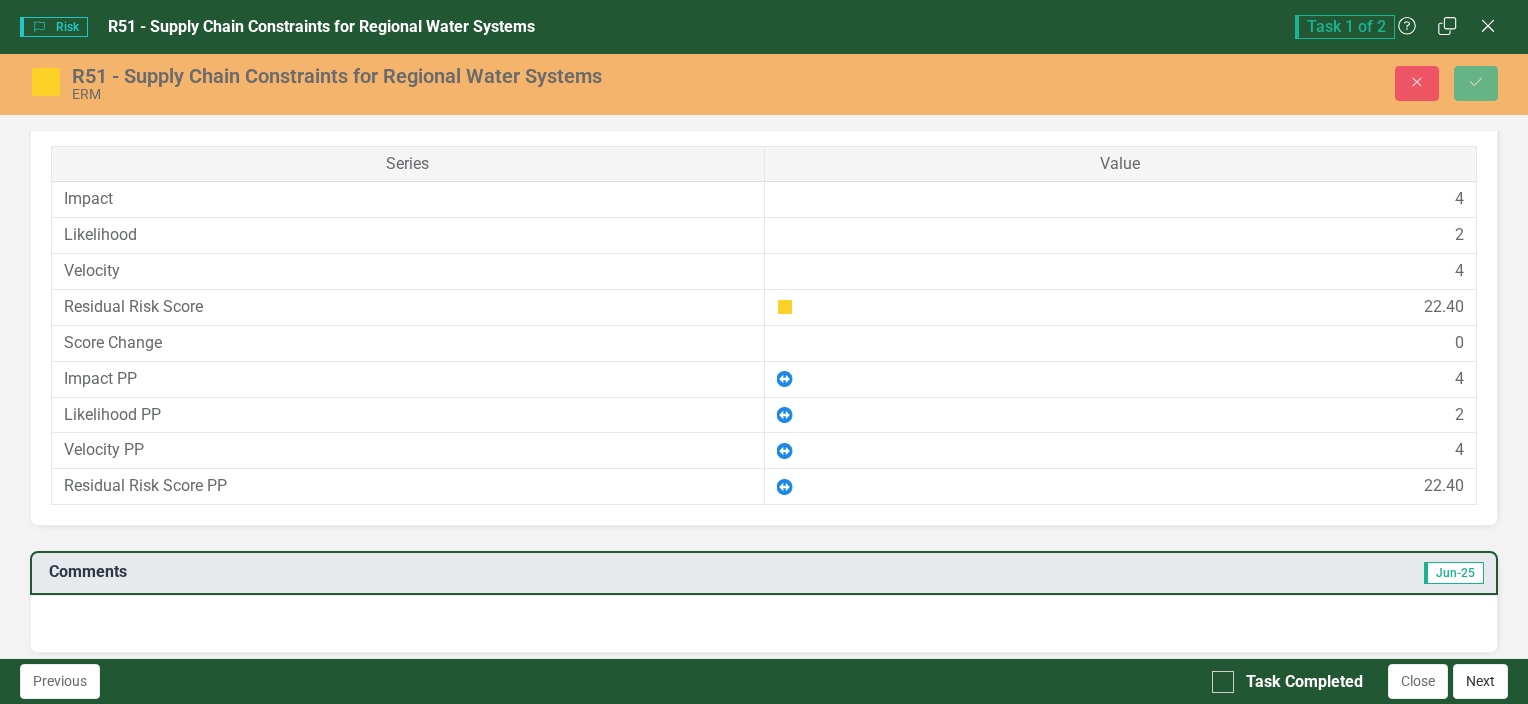 click on "Next" at bounding box center (1480, 681) 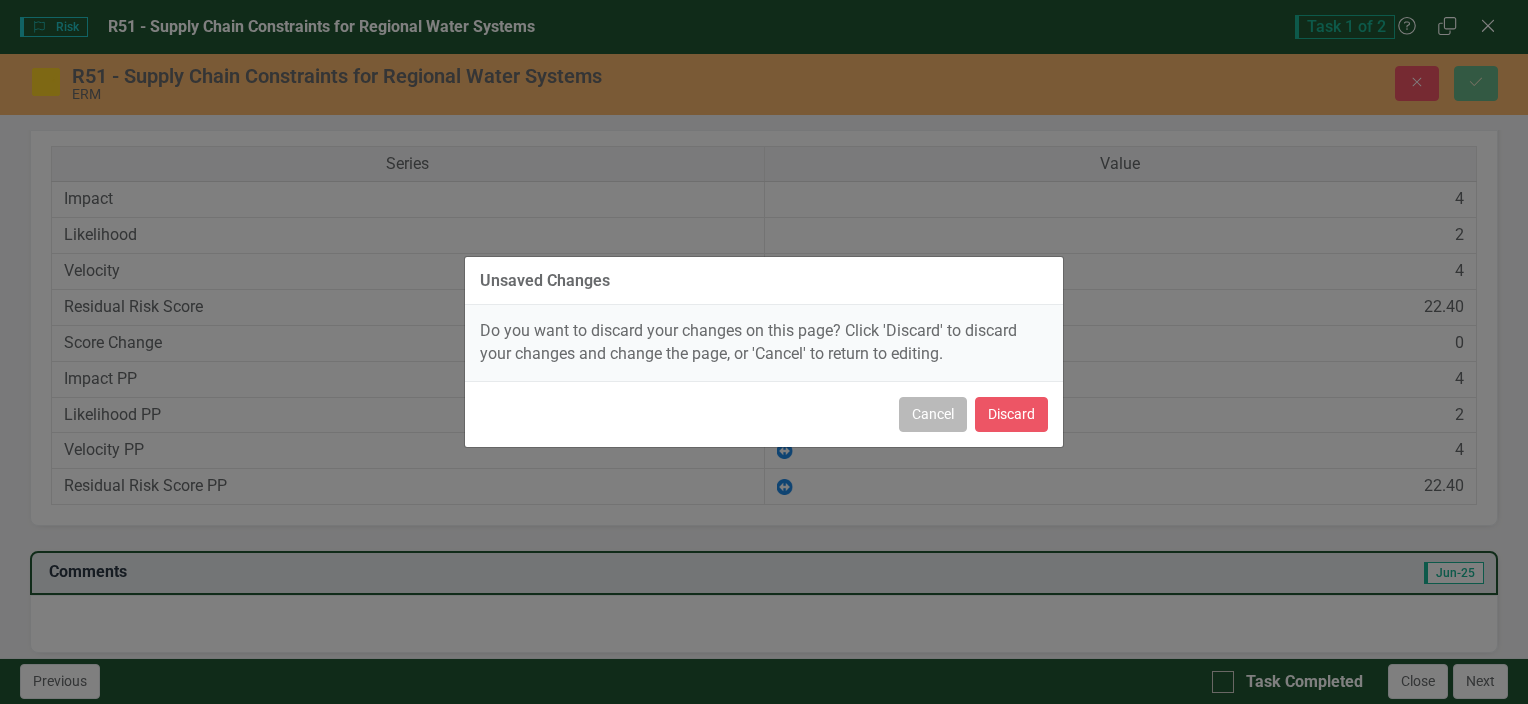 click on "Cancel" at bounding box center [933, 414] 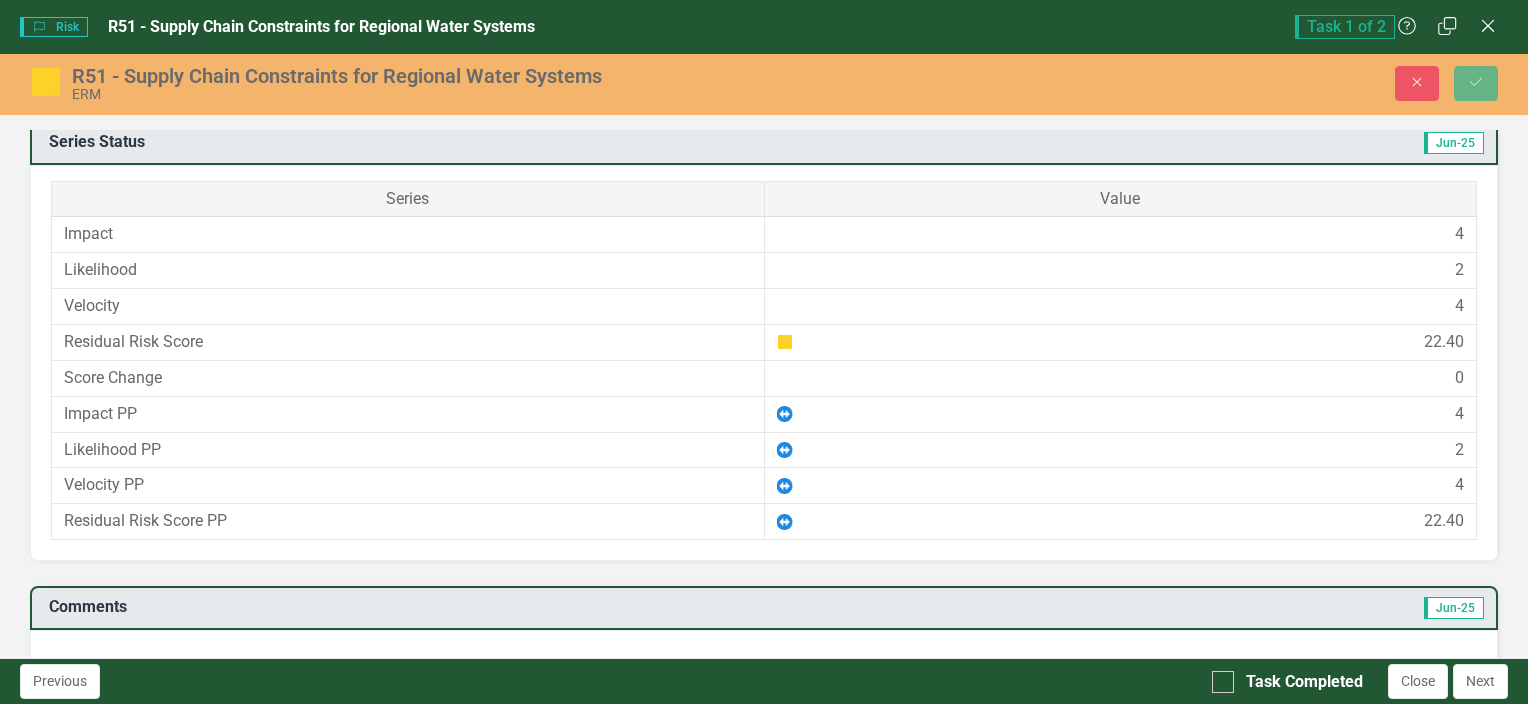 scroll, scrollTop: 1757, scrollLeft: 0, axis: vertical 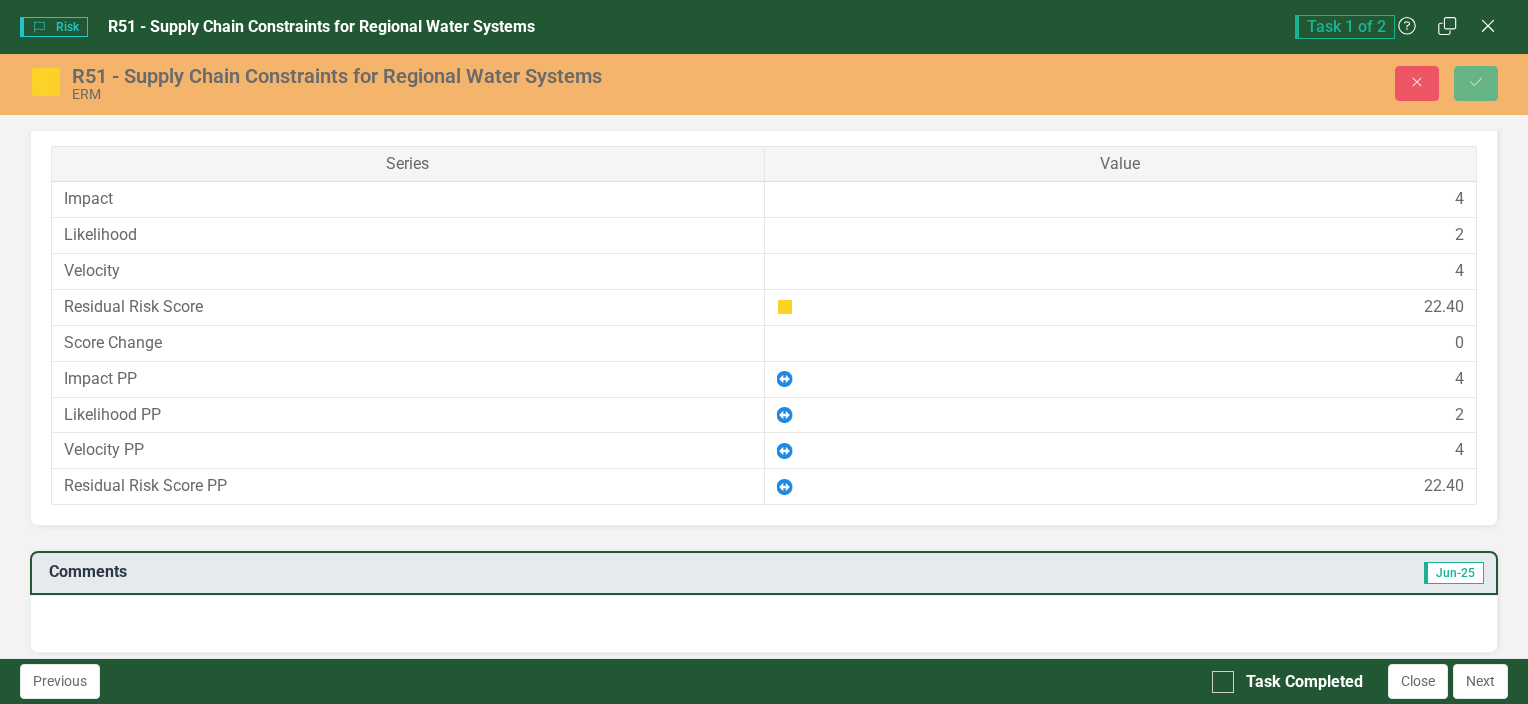 click at bounding box center [764, 624] 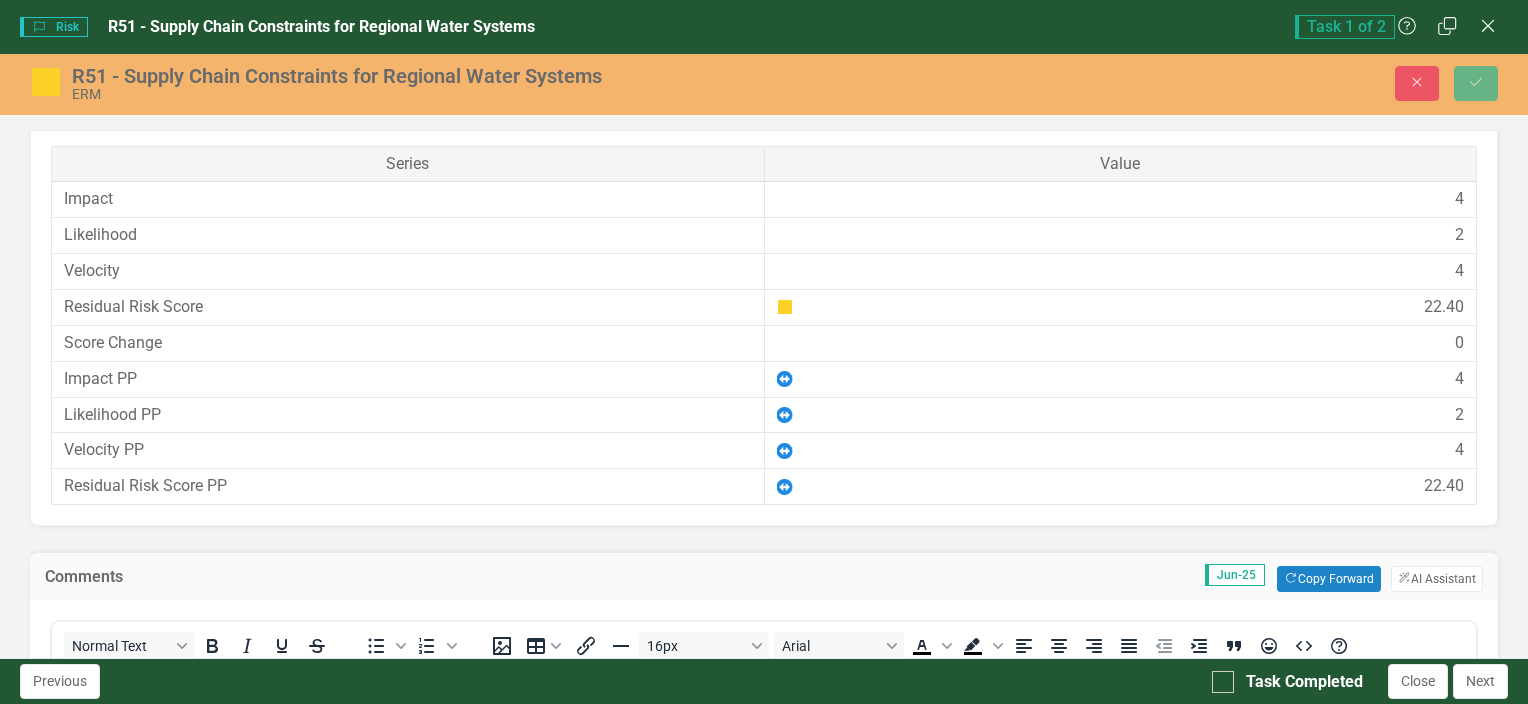 scroll, scrollTop: 0, scrollLeft: 0, axis: both 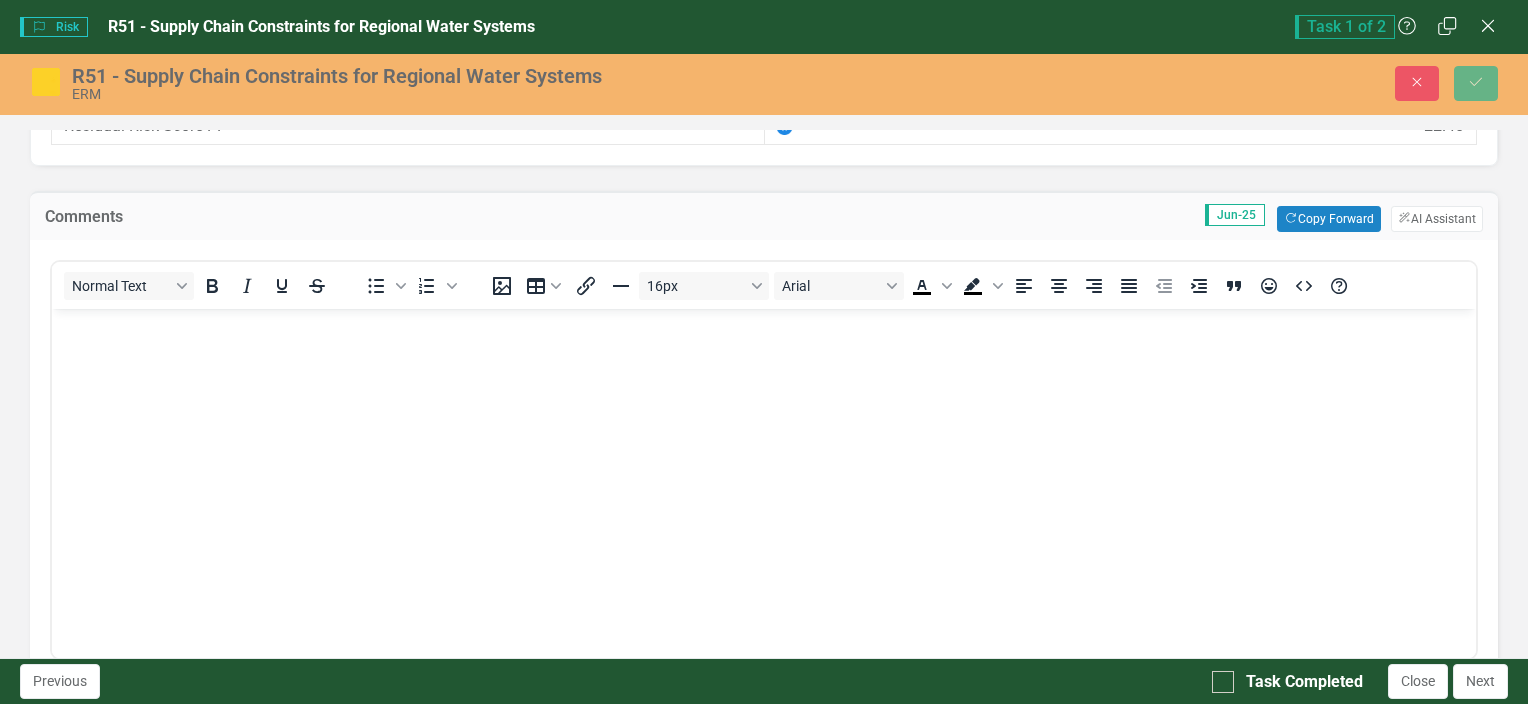 click at bounding box center (764, 459) 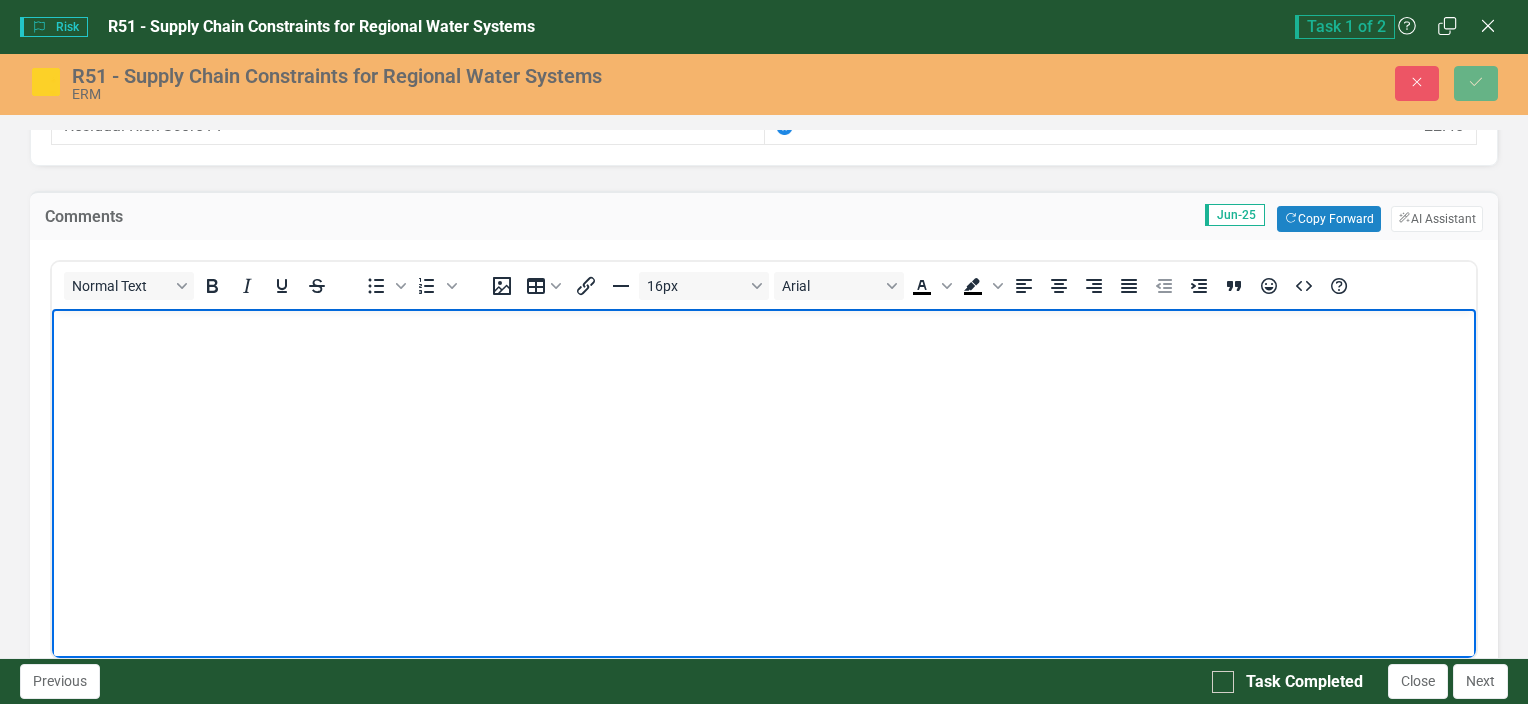 type 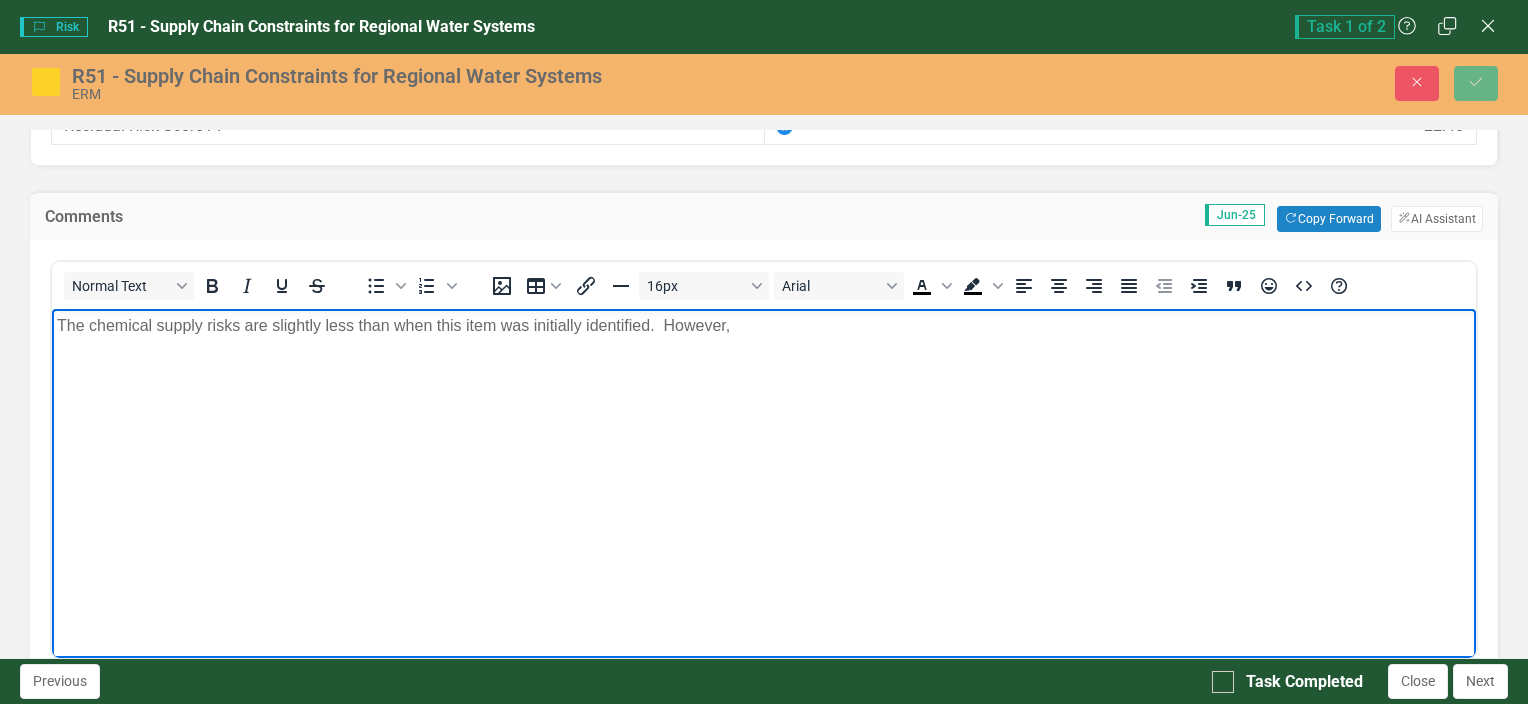click on "The chemical supply risks are slightly less than when this item was initially identified.  However," at bounding box center [764, 326] 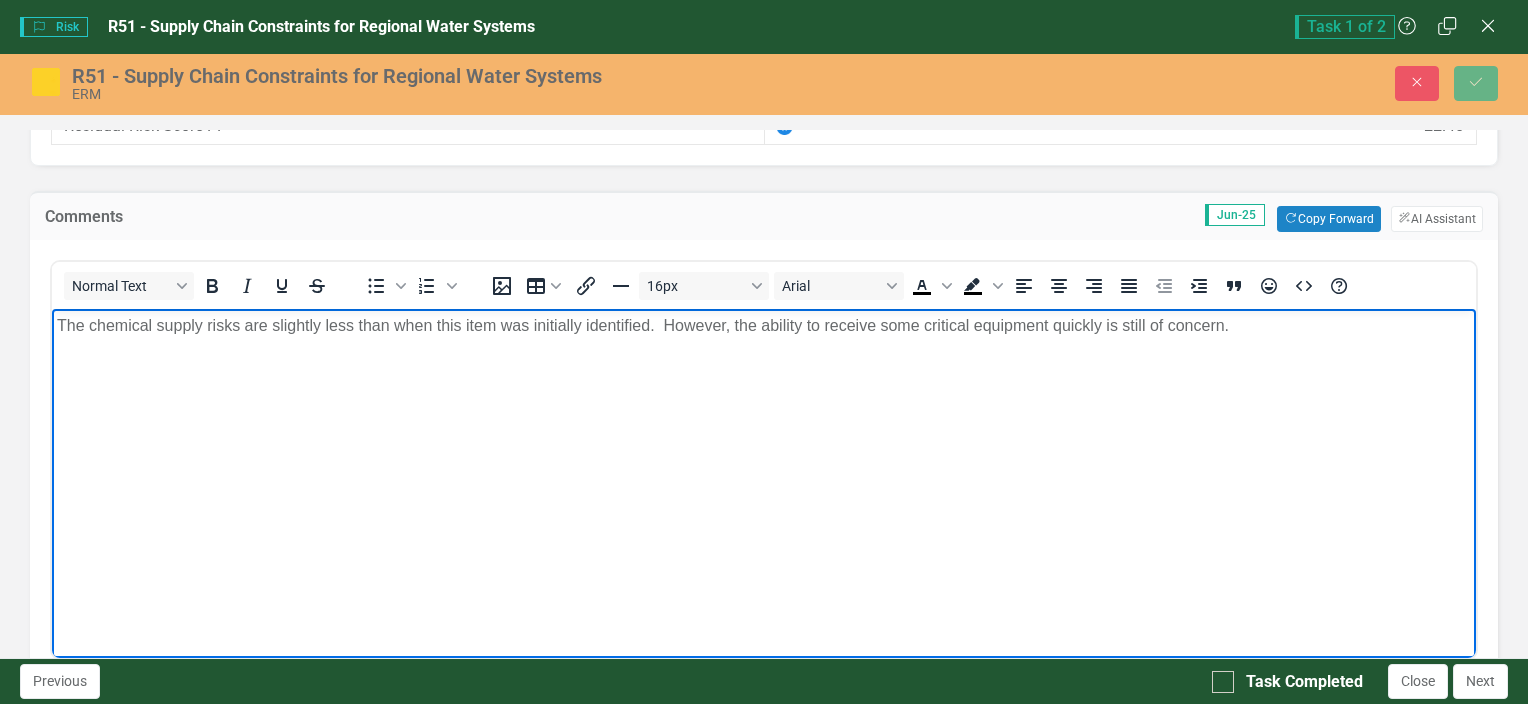 scroll, scrollTop: 2200, scrollLeft: 0, axis: vertical 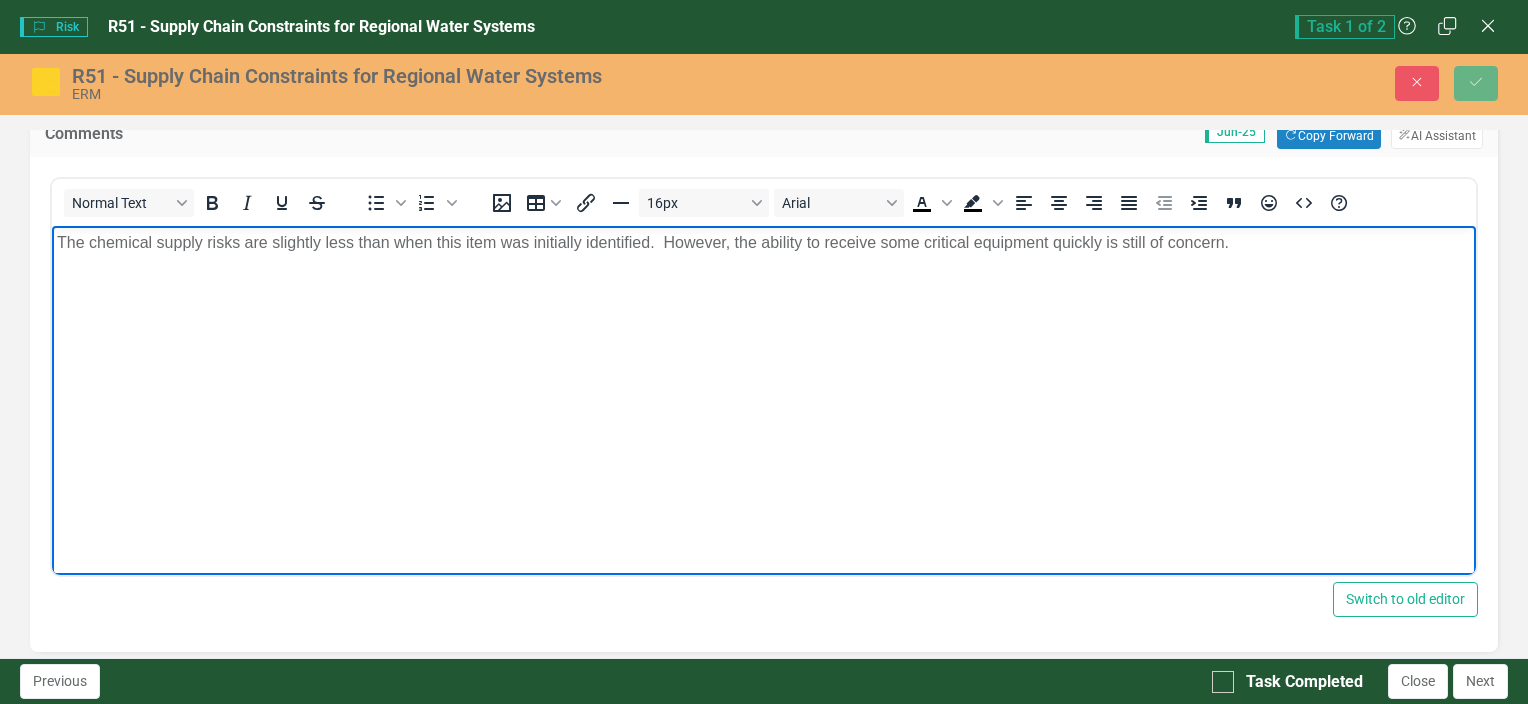 drag, startPoint x: 1113, startPoint y: 559, endPoint x: 1122, endPoint y: 568, distance: 12.727922 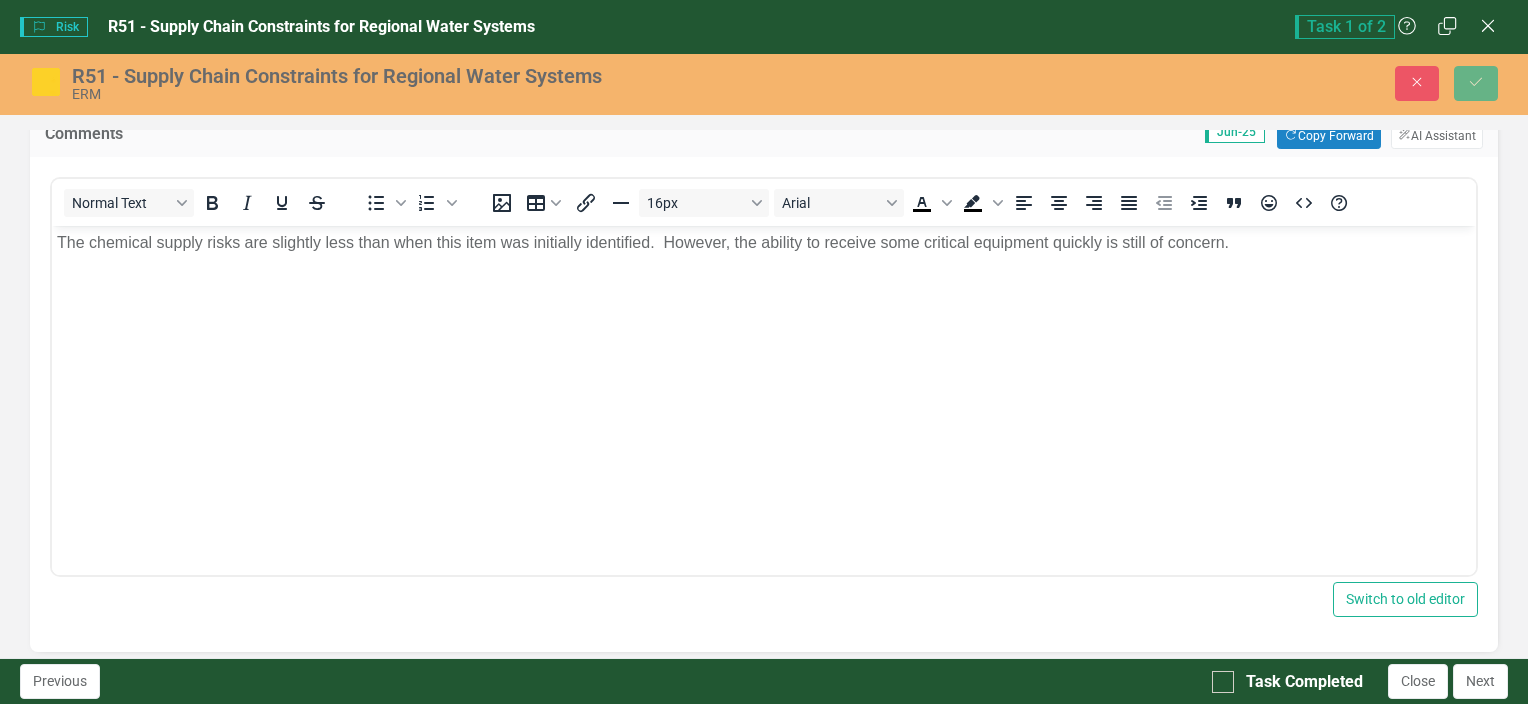 click on "Normal Text To open the popup, press Shift+Enter To open the popup, press Shift+Enter 16px Arial To open the popup, press Shift+Enter To open the popup, press Shift+Enter Switch to old editor" at bounding box center [764, 404] 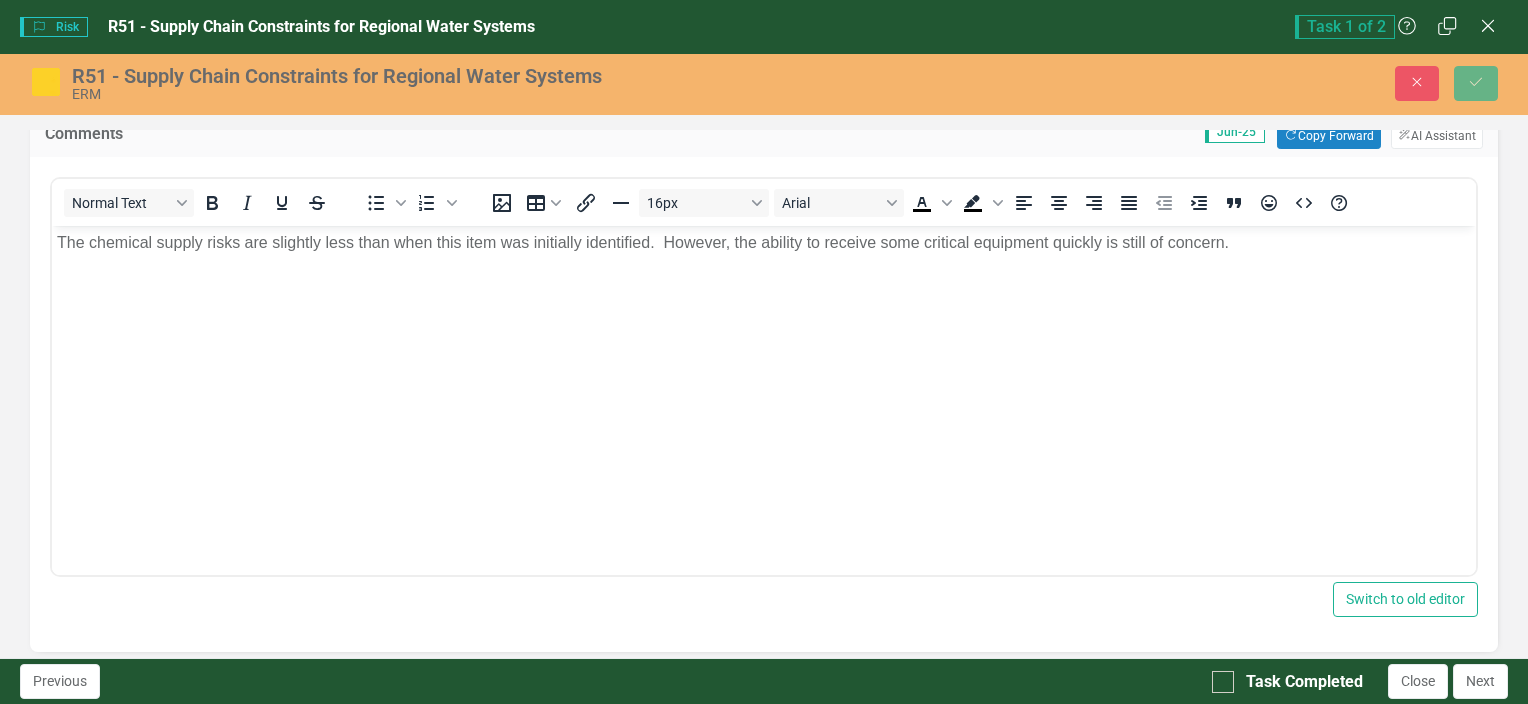 drag, startPoint x: 1211, startPoint y: 474, endPoint x: 1222, endPoint y: 469, distance: 12.083046 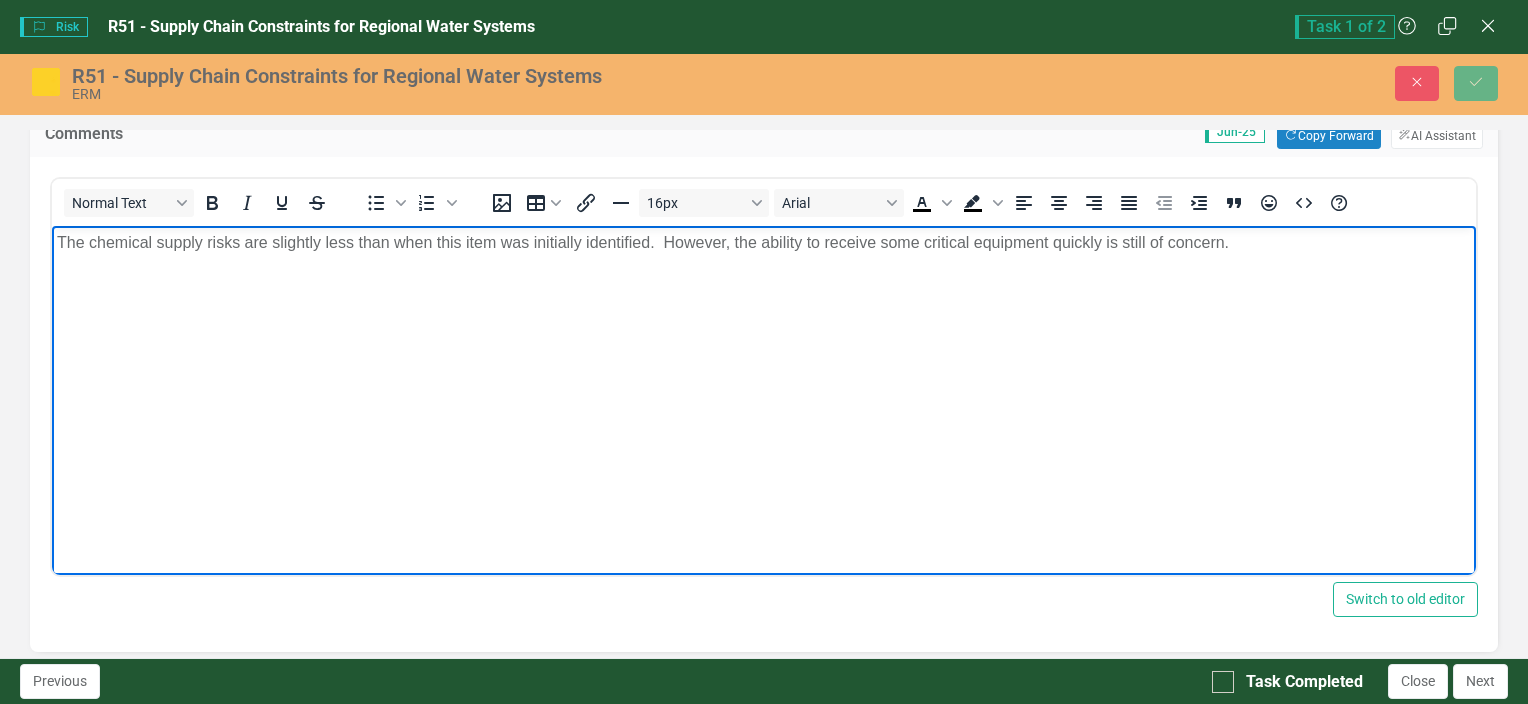 drag, startPoint x: 1350, startPoint y: 398, endPoint x: 1362, endPoint y: 398, distance: 12 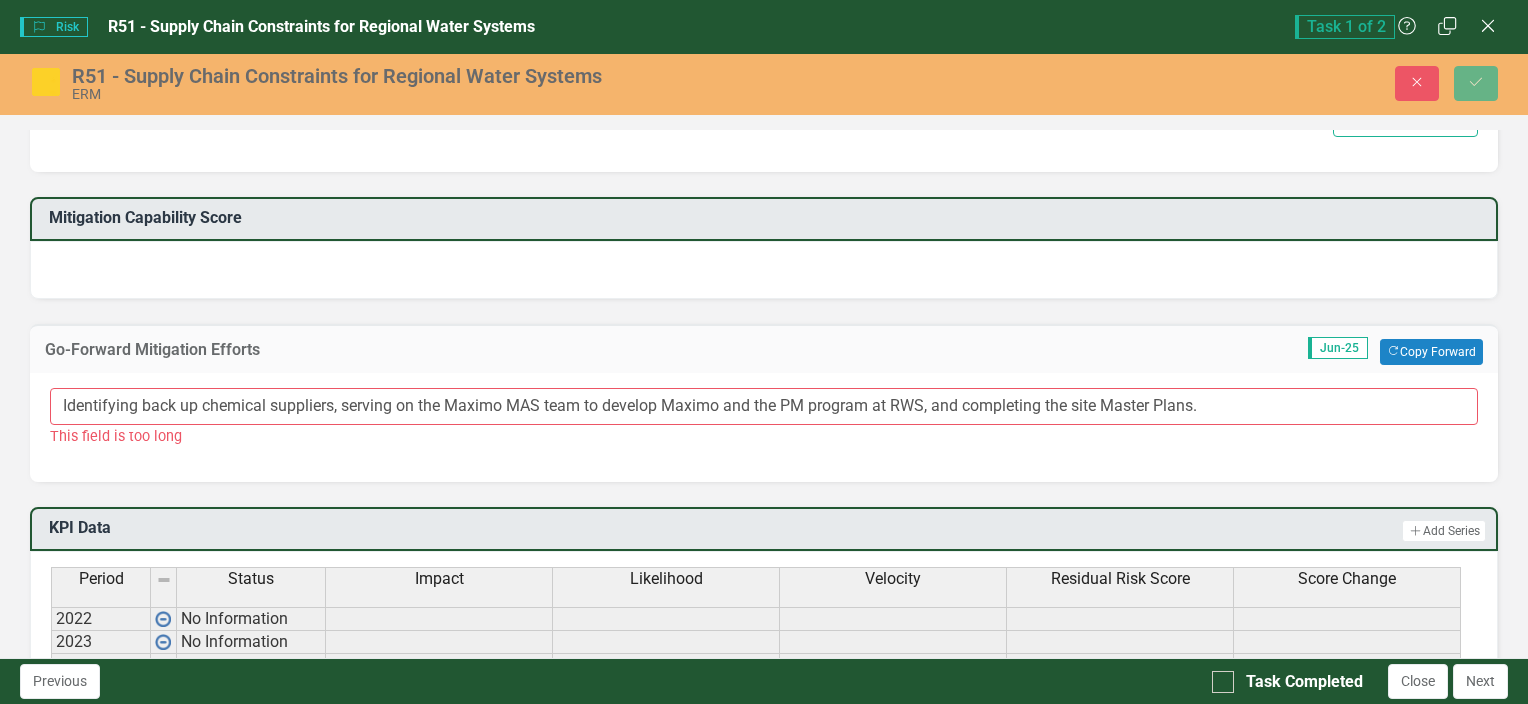 scroll, scrollTop: 1004, scrollLeft: 0, axis: vertical 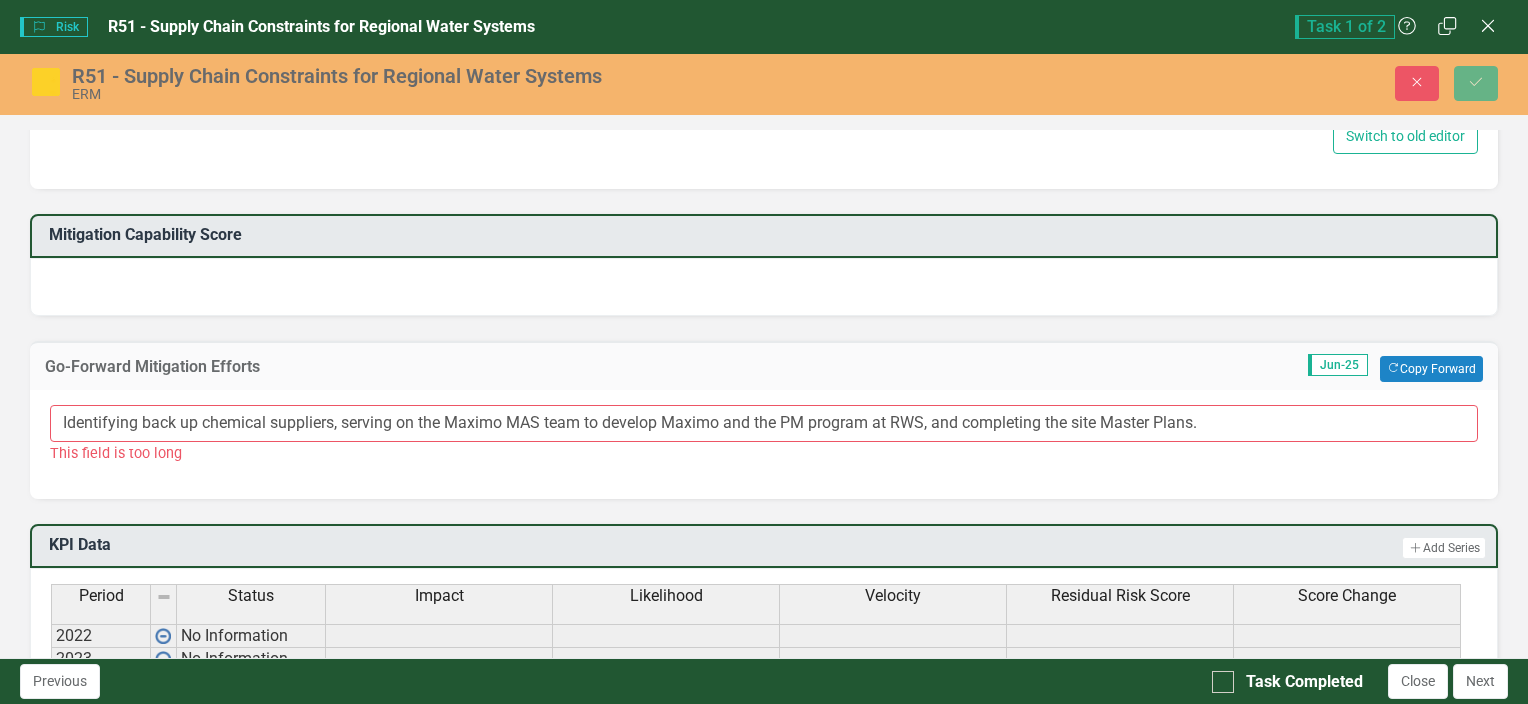click on "Identifying back up chemical suppliers, serving on the Maximo MAS team to develop Maximo and the PM program at RWS, and completing the site Master Plans. This field is too long" at bounding box center (764, 444) 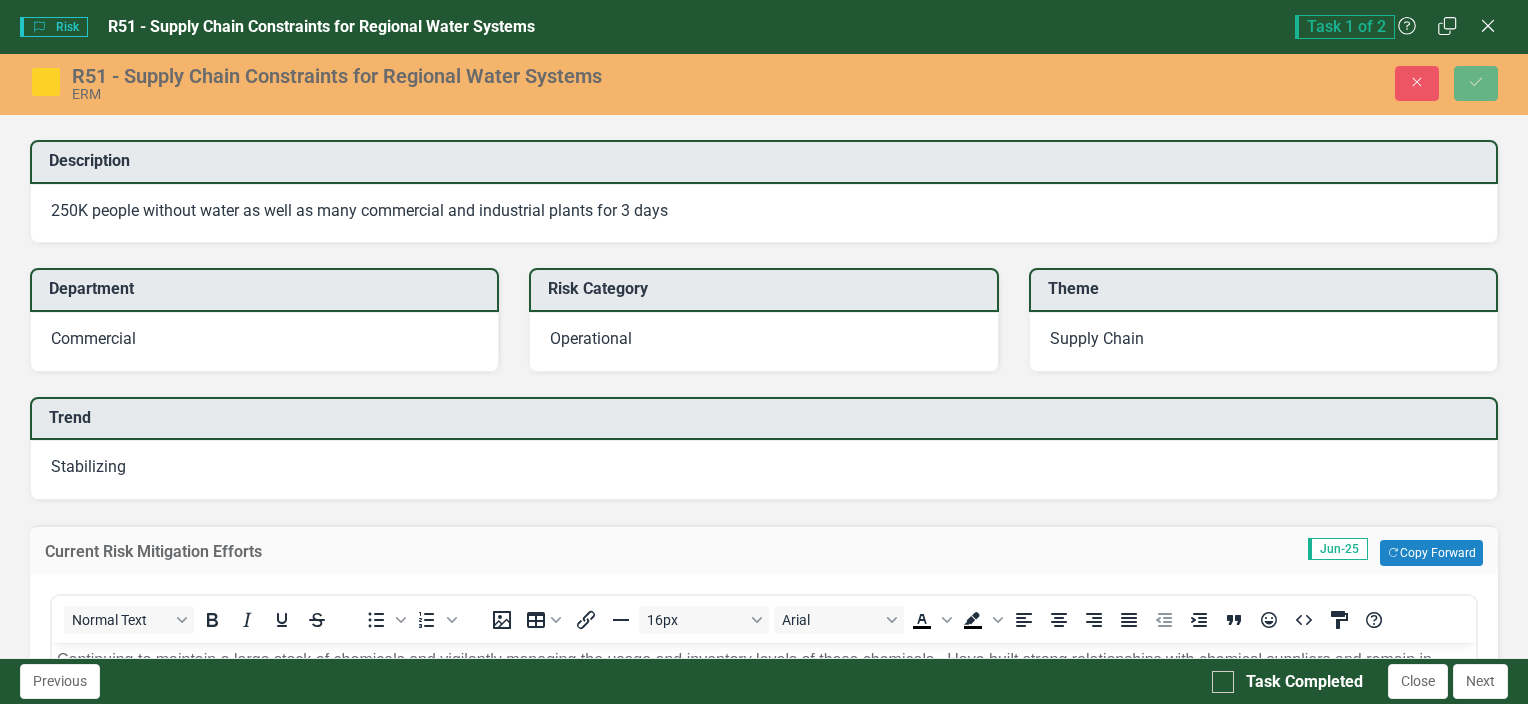 scroll, scrollTop: 0, scrollLeft: 0, axis: both 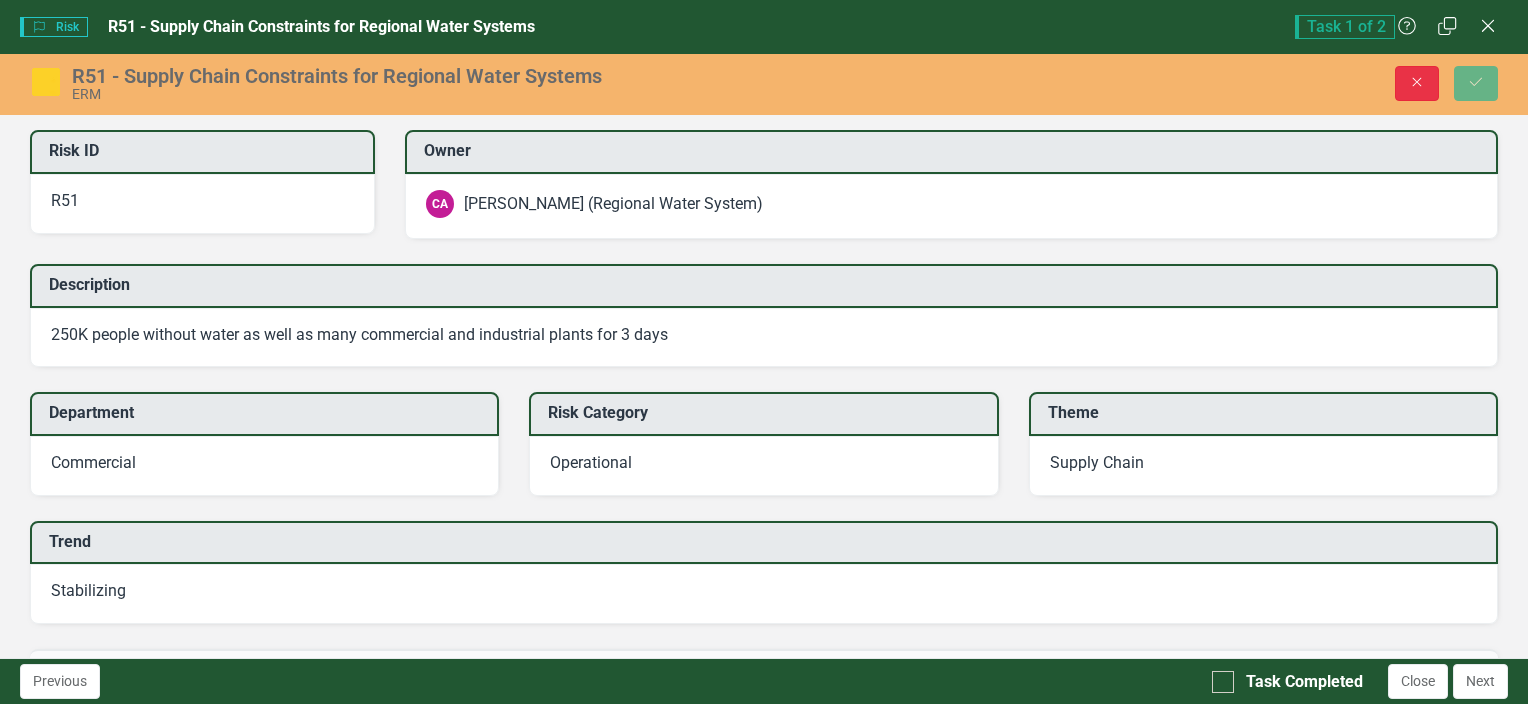 click on "Close" 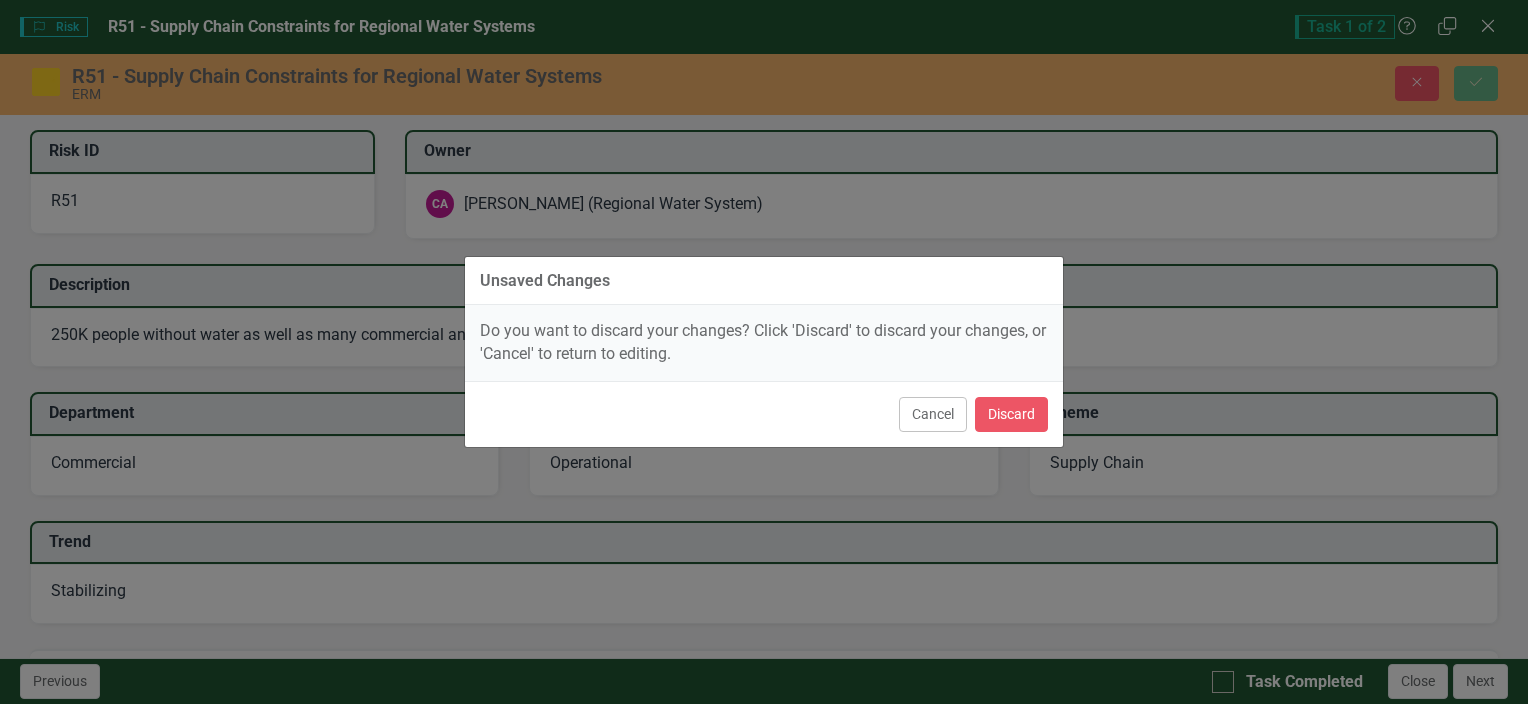 click on "Cancel" at bounding box center (933, 414) 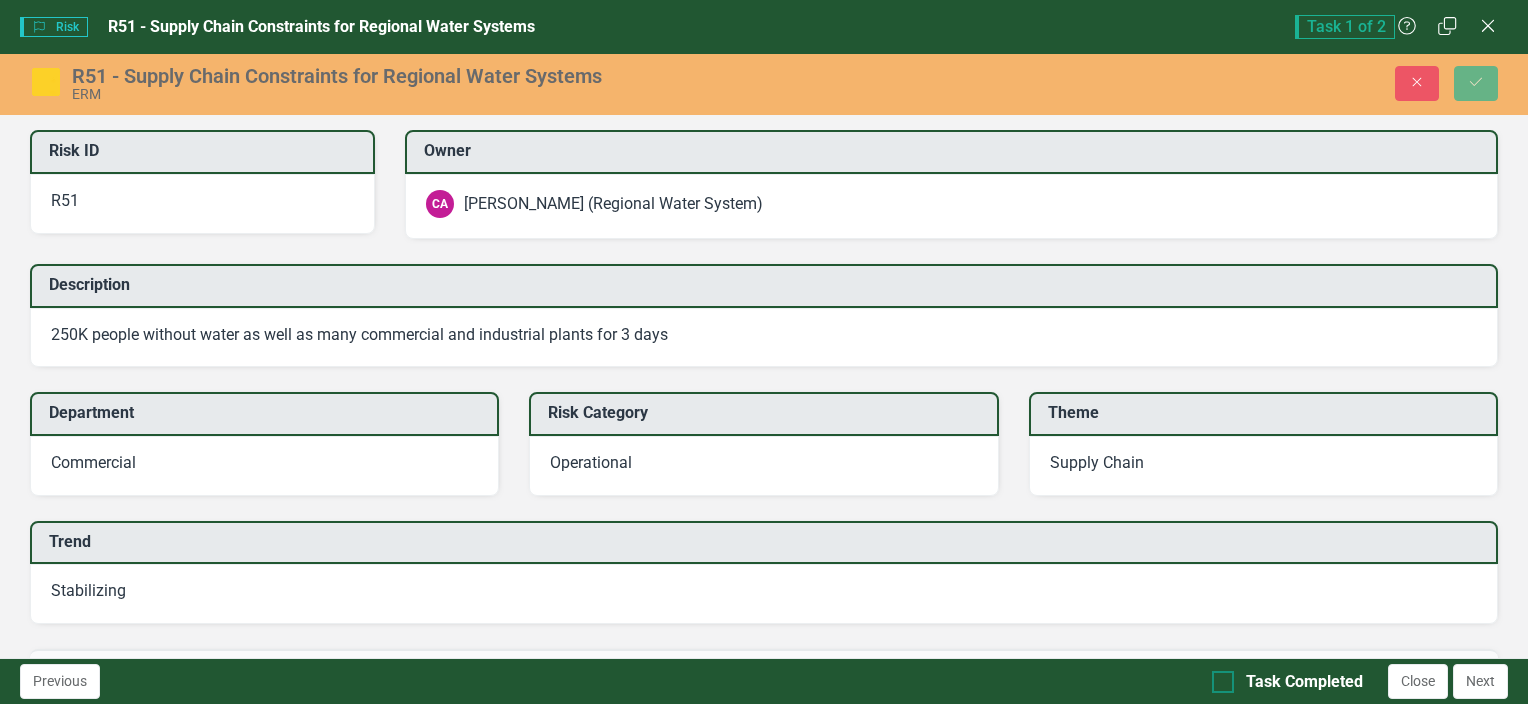 click on "Task Completed" at bounding box center [1218, 677] 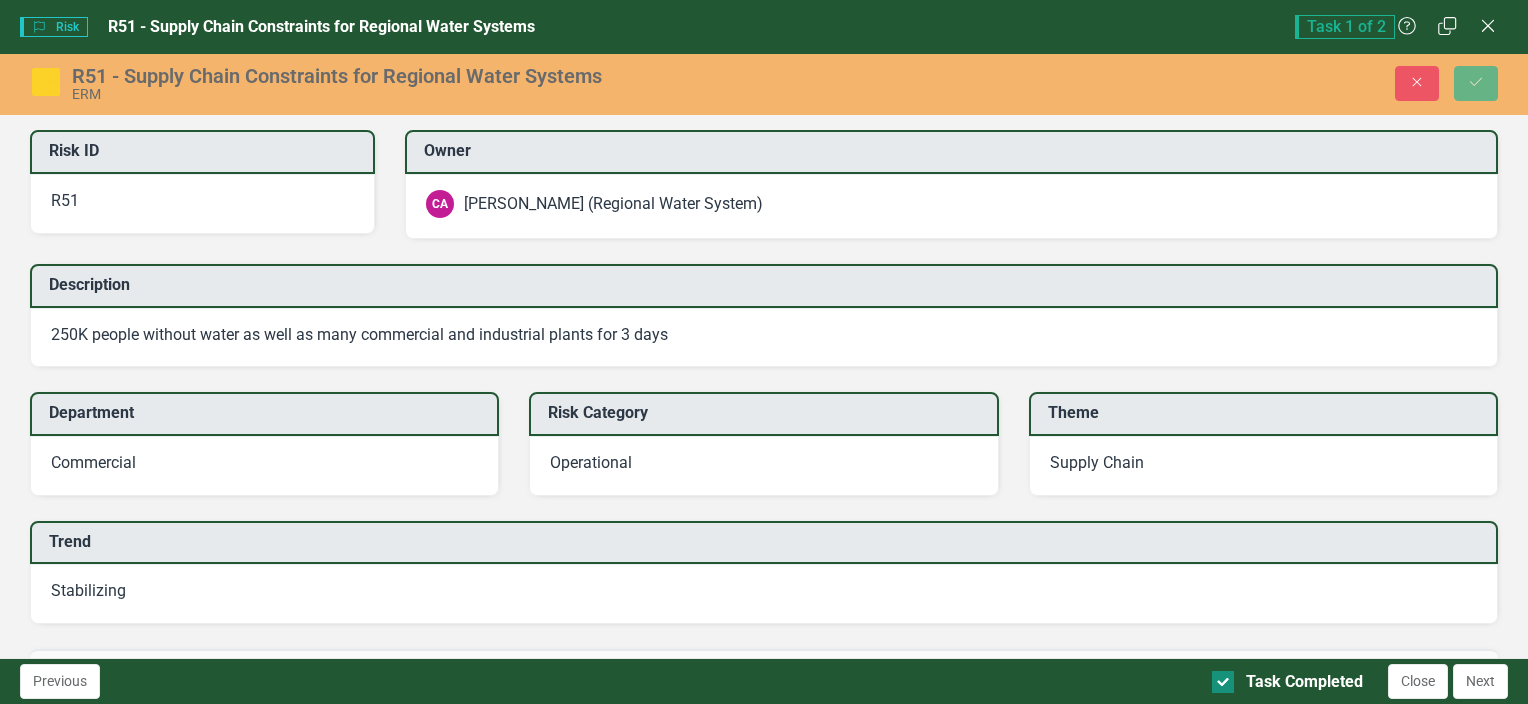 checkbox on "true" 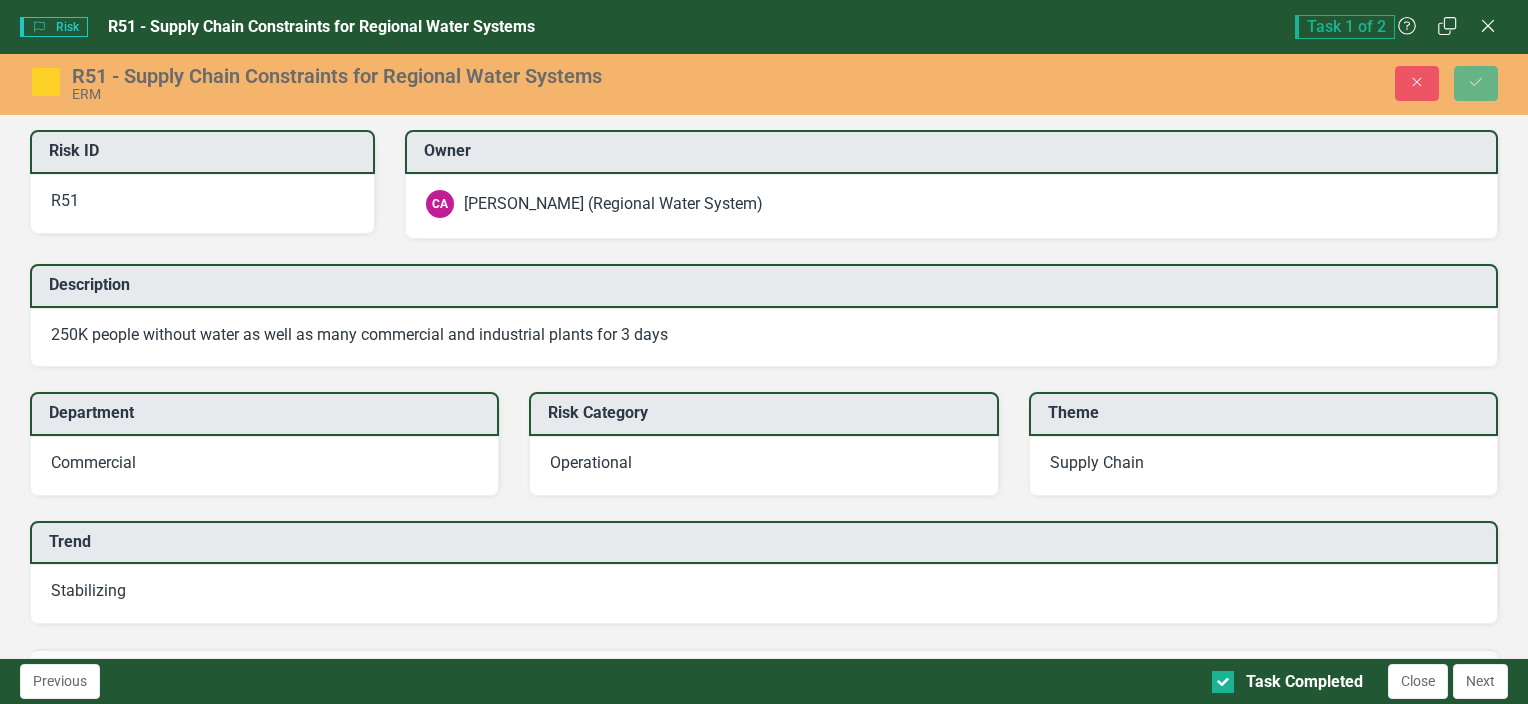 checkbox on "true" 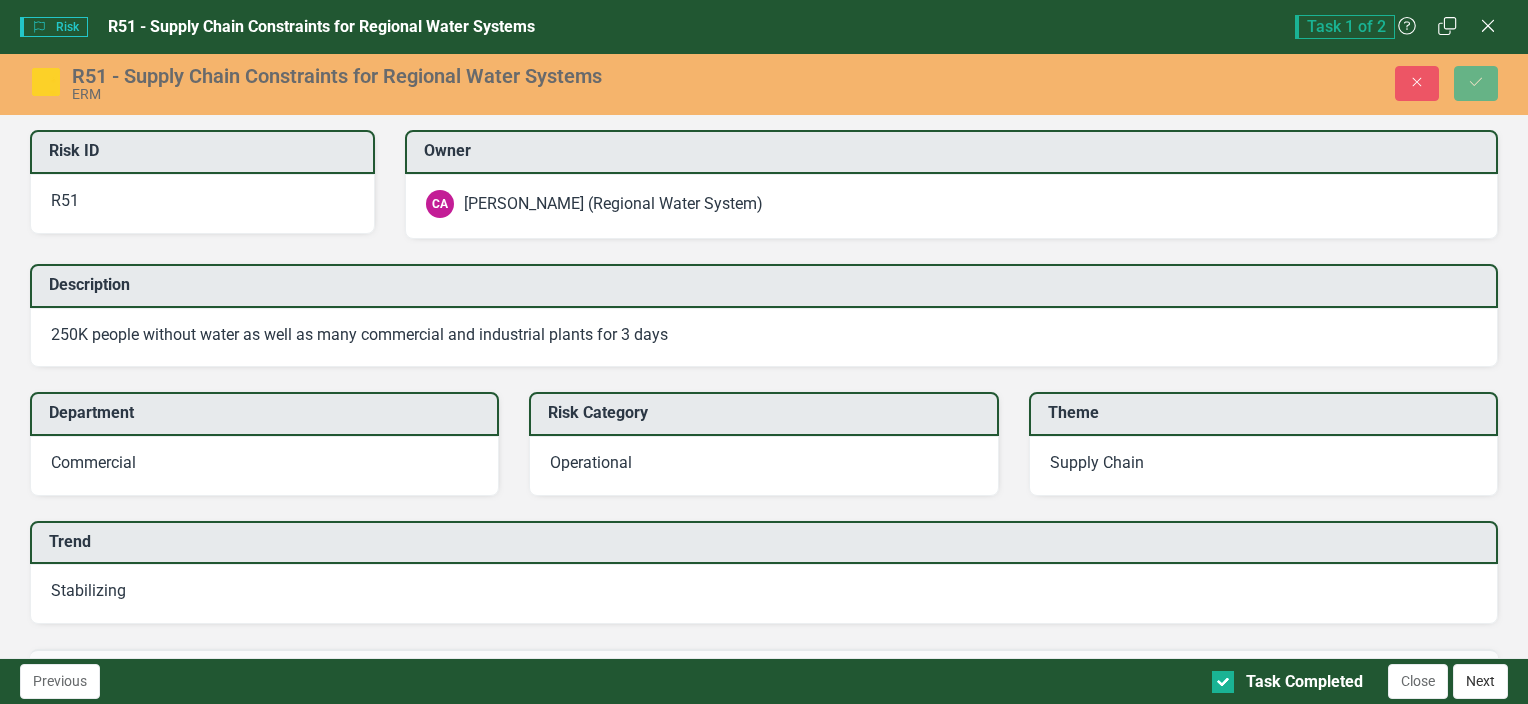 click on "Next" at bounding box center (1480, 681) 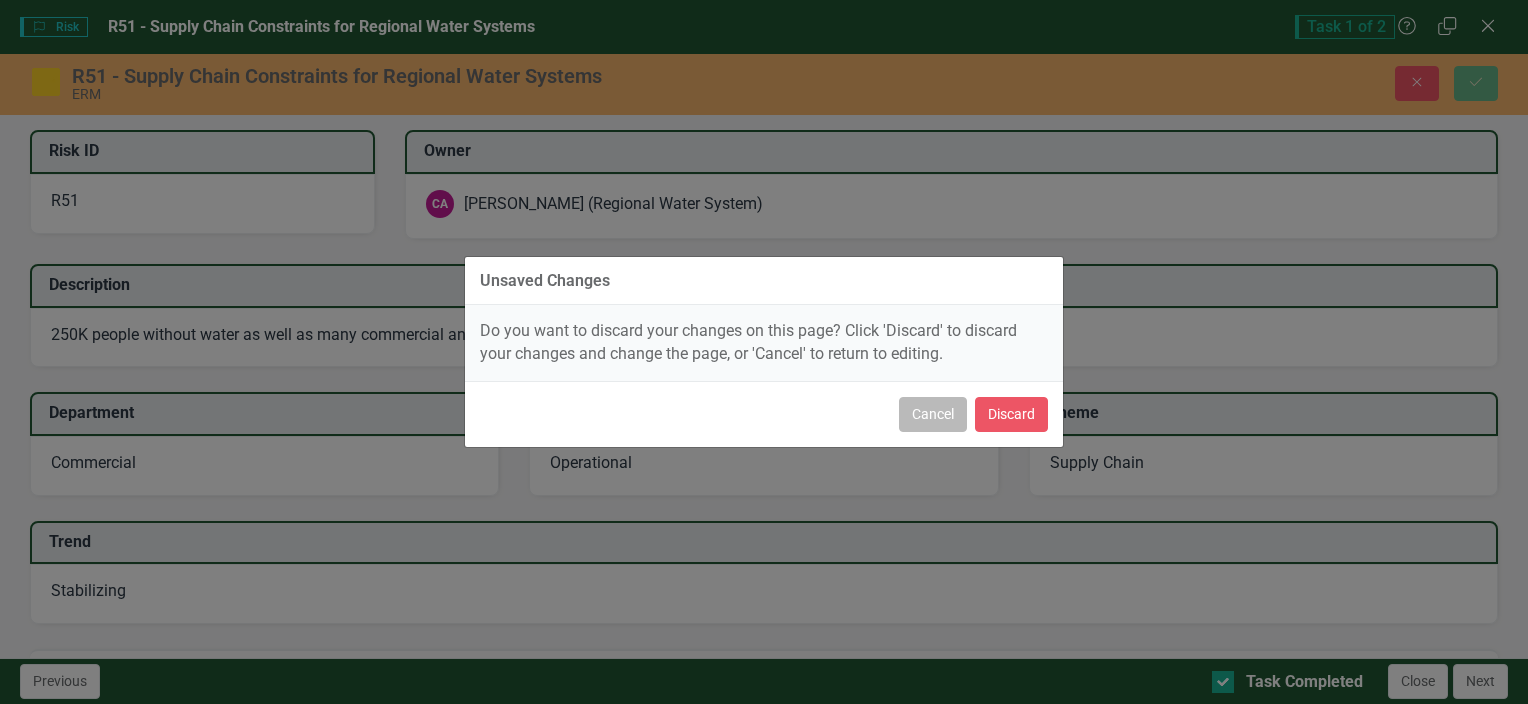 click on "Cancel" at bounding box center [933, 414] 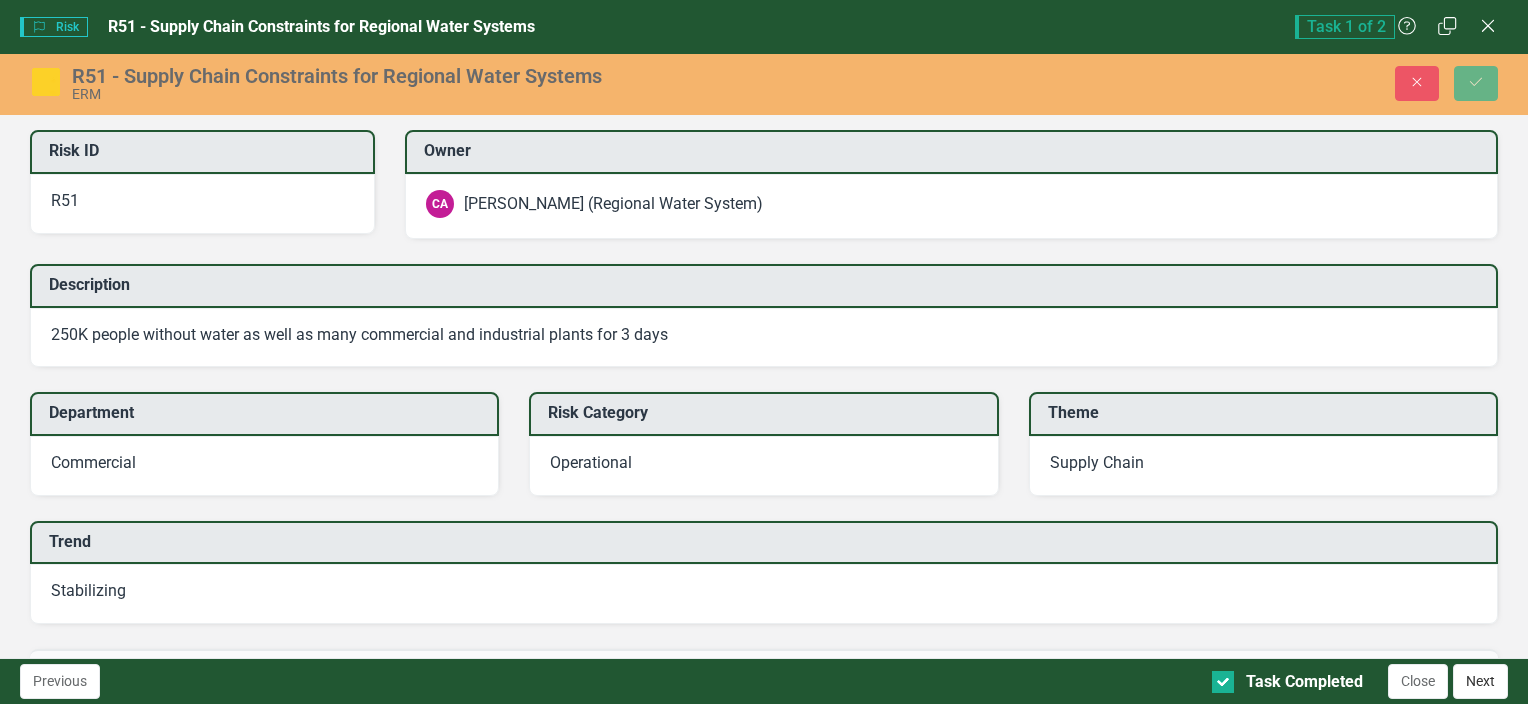 click on "Next" at bounding box center (1480, 681) 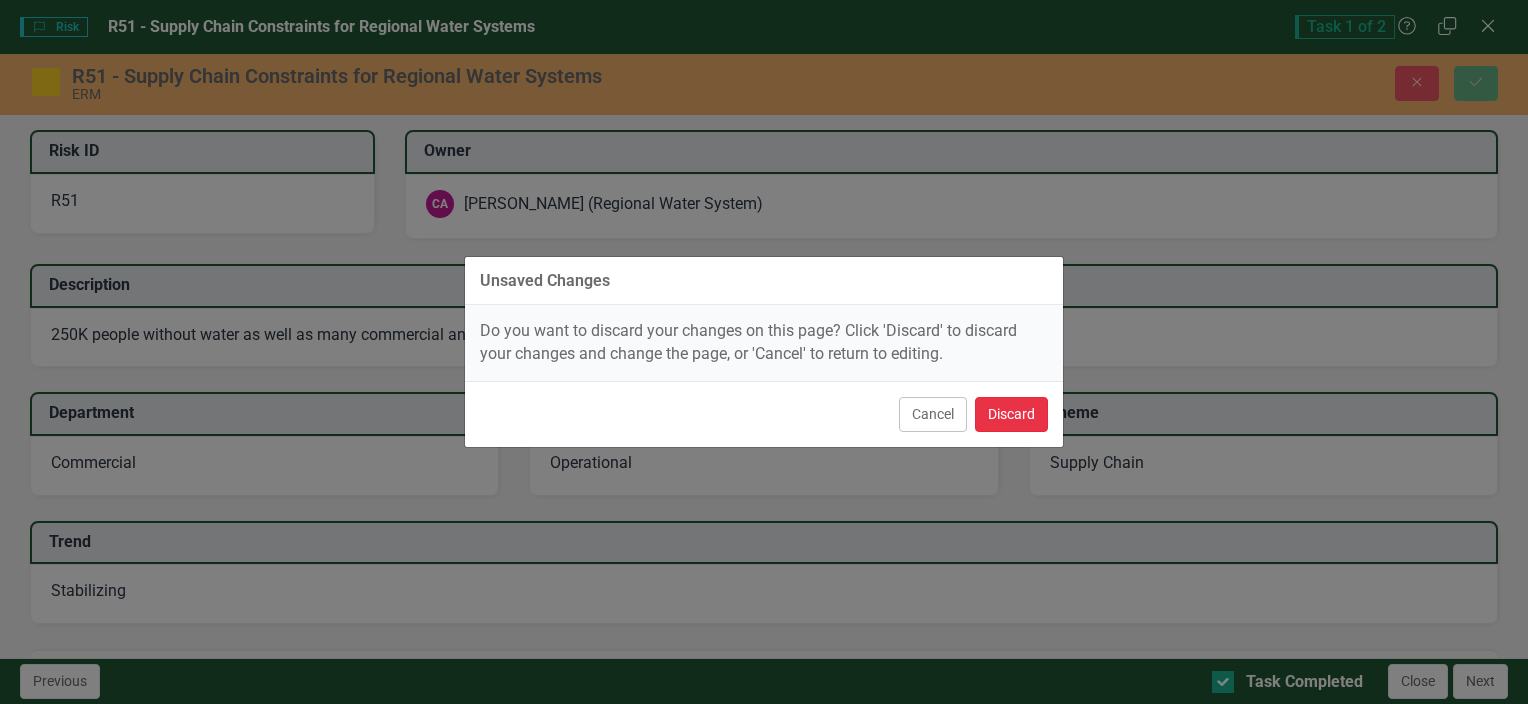 click on "Discard" at bounding box center [1011, 414] 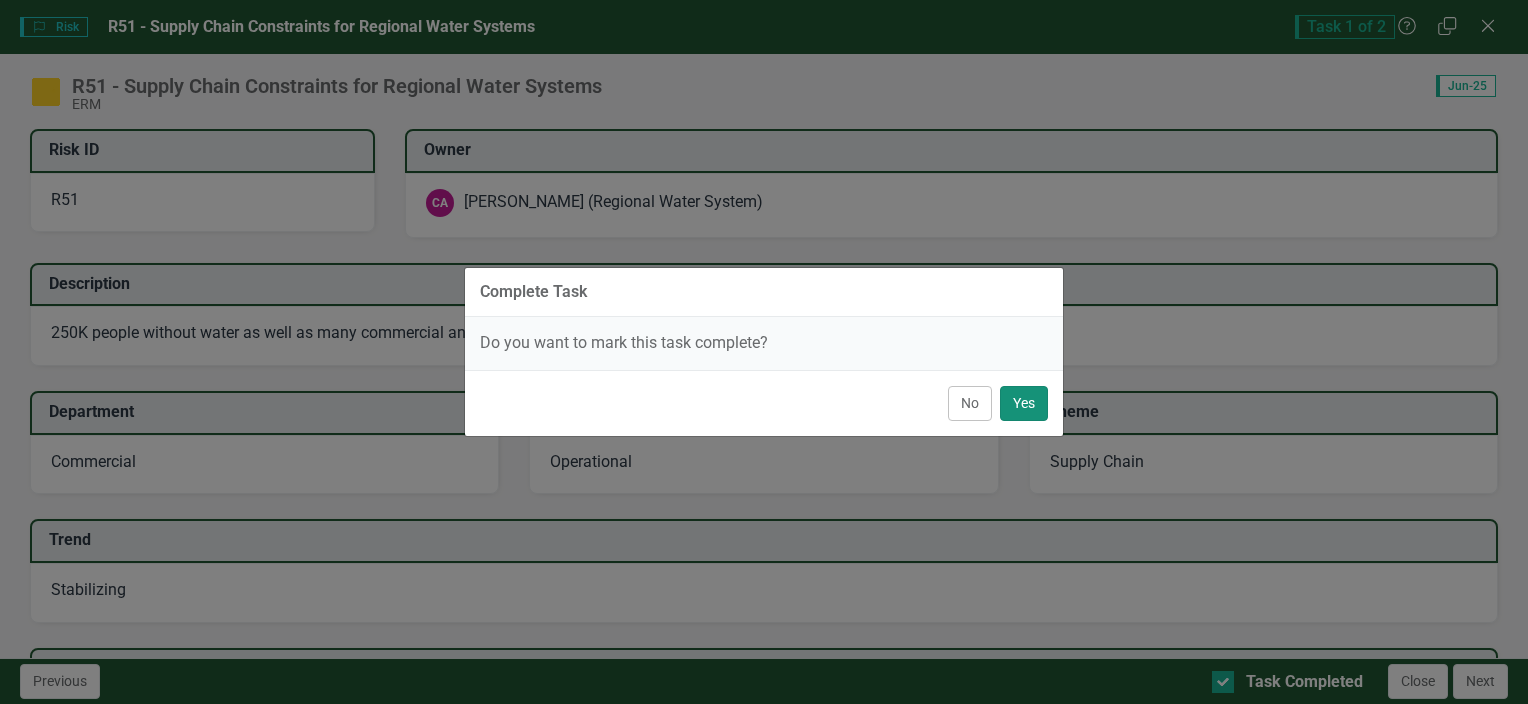 click on "Yes" at bounding box center [1024, 403] 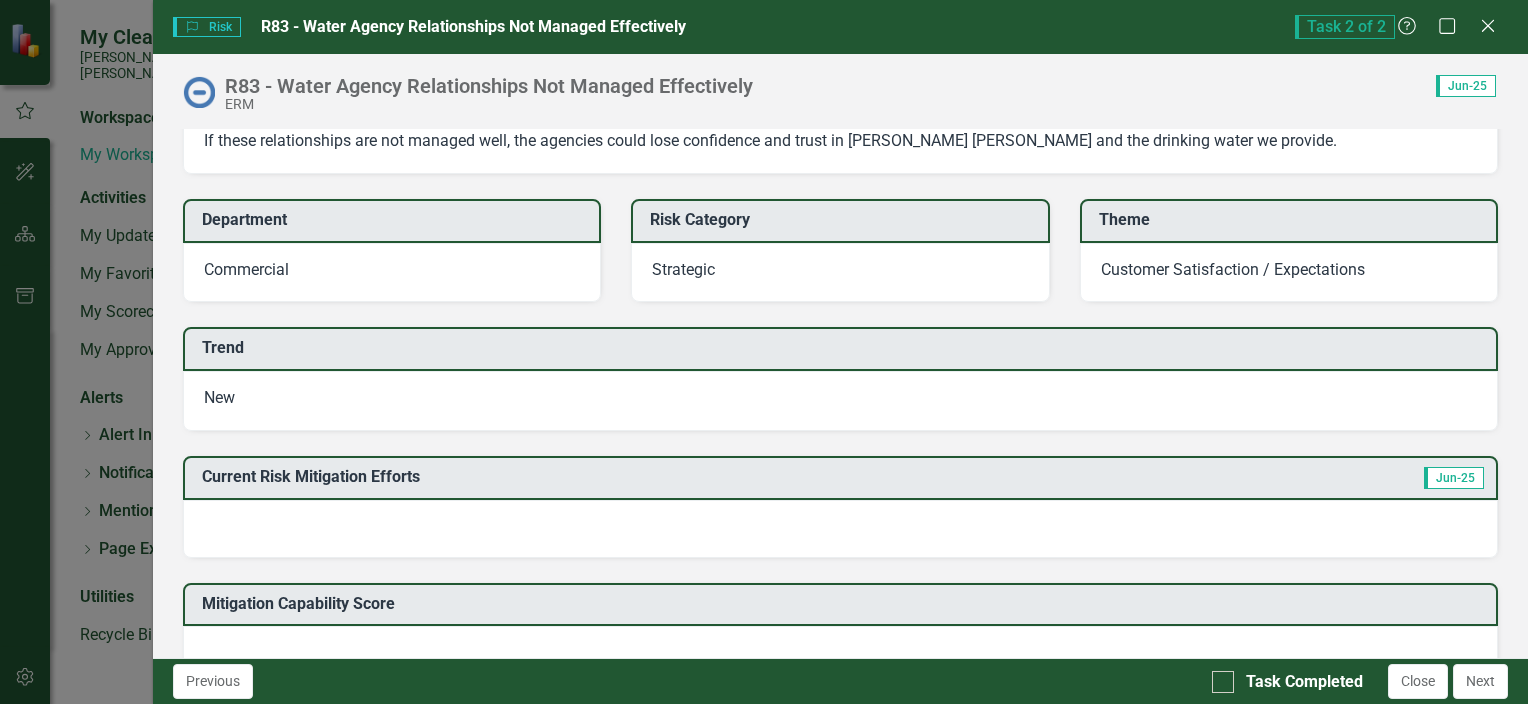 scroll, scrollTop: 200, scrollLeft: 0, axis: vertical 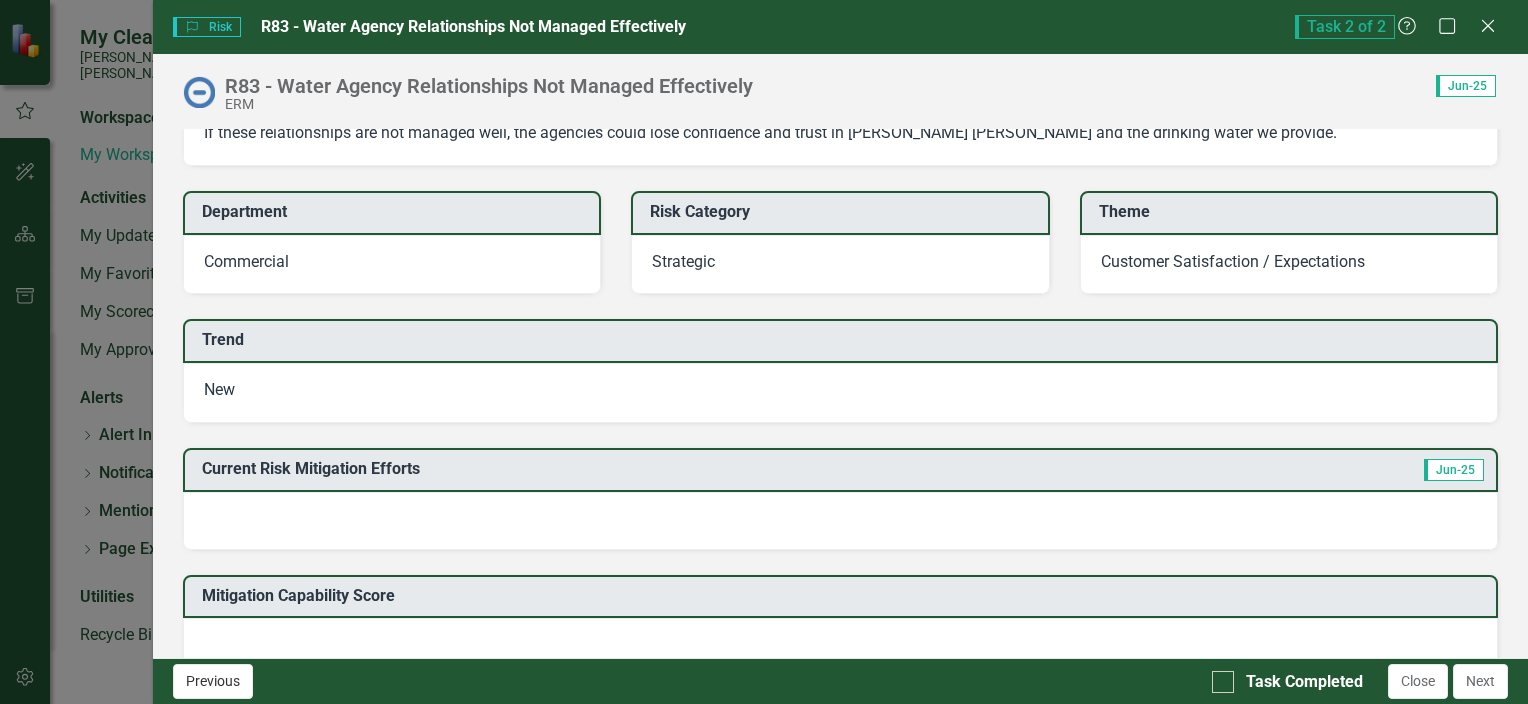 click on "Previous" at bounding box center [213, 681] 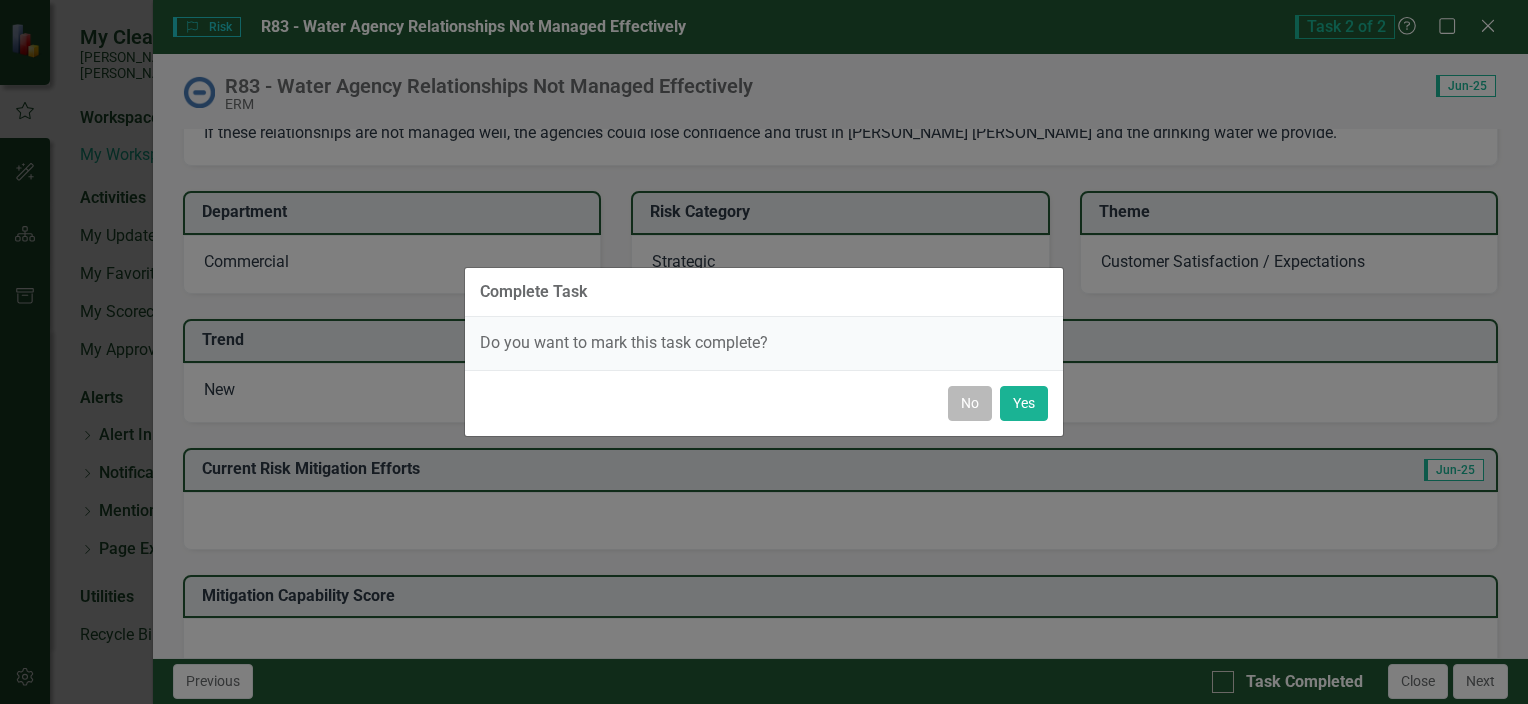 click on "No" at bounding box center (970, 403) 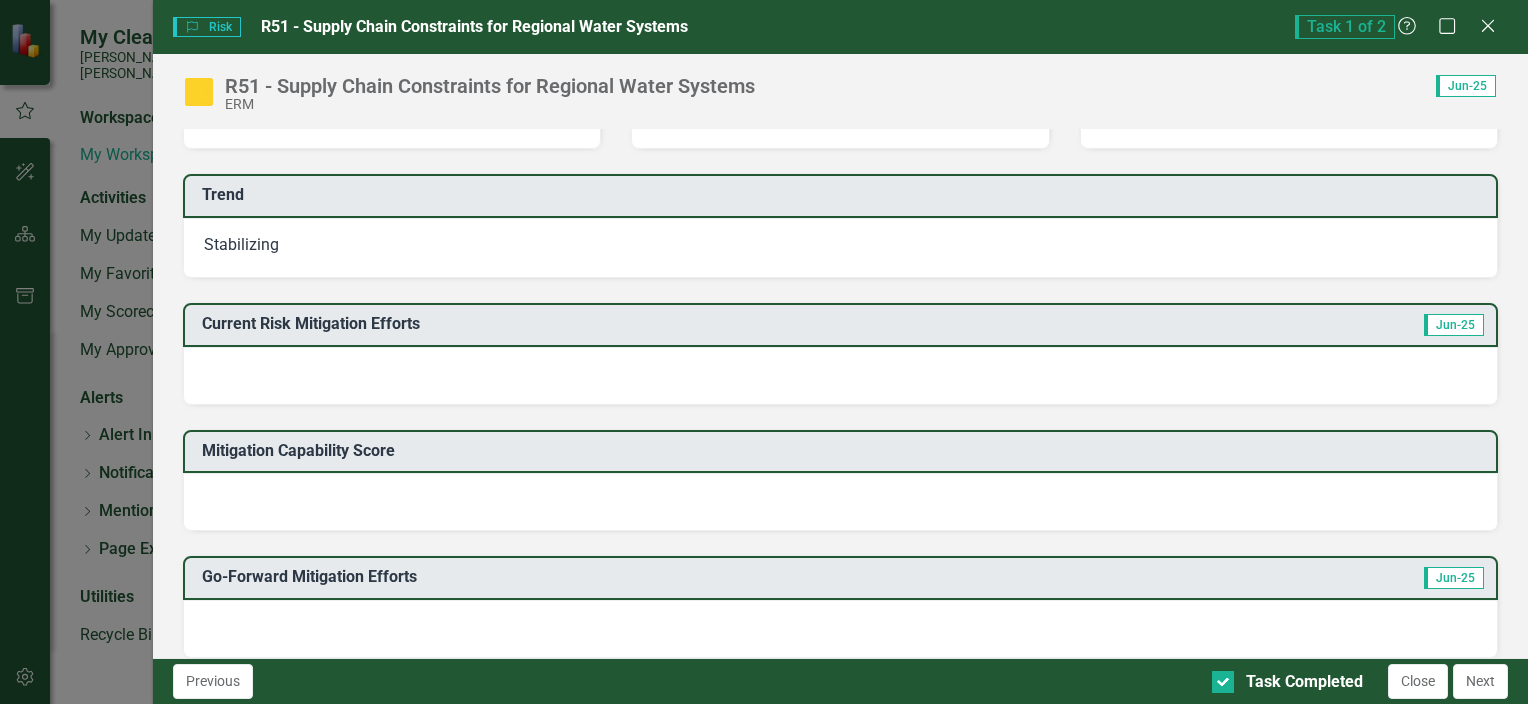 scroll, scrollTop: 0, scrollLeft: 0, axis: both 